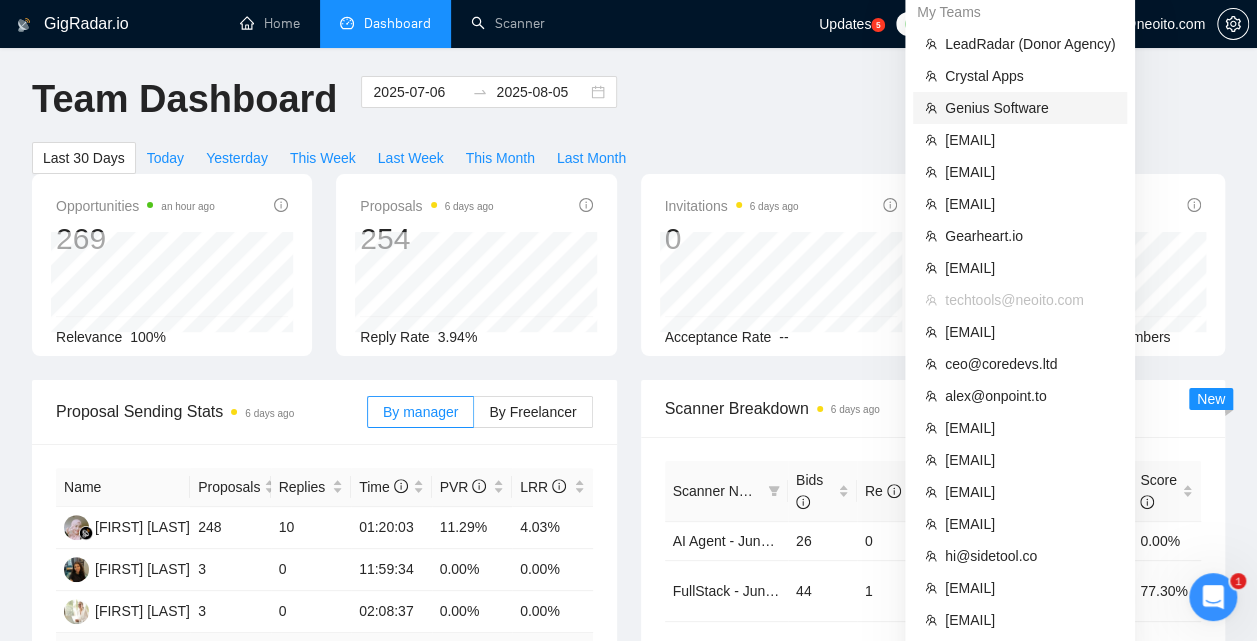 scroll, scrollTop: 0, scrollLeft: 0, axis: both 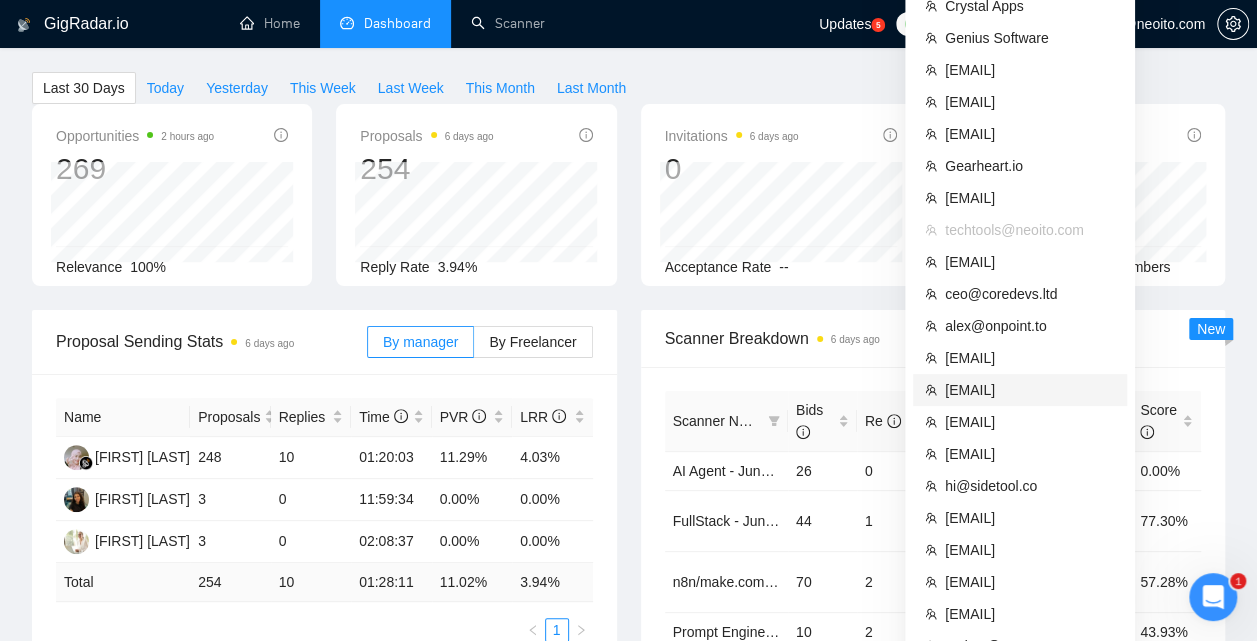 click on "[EMAIL]" at bounding box center (1030, 390) 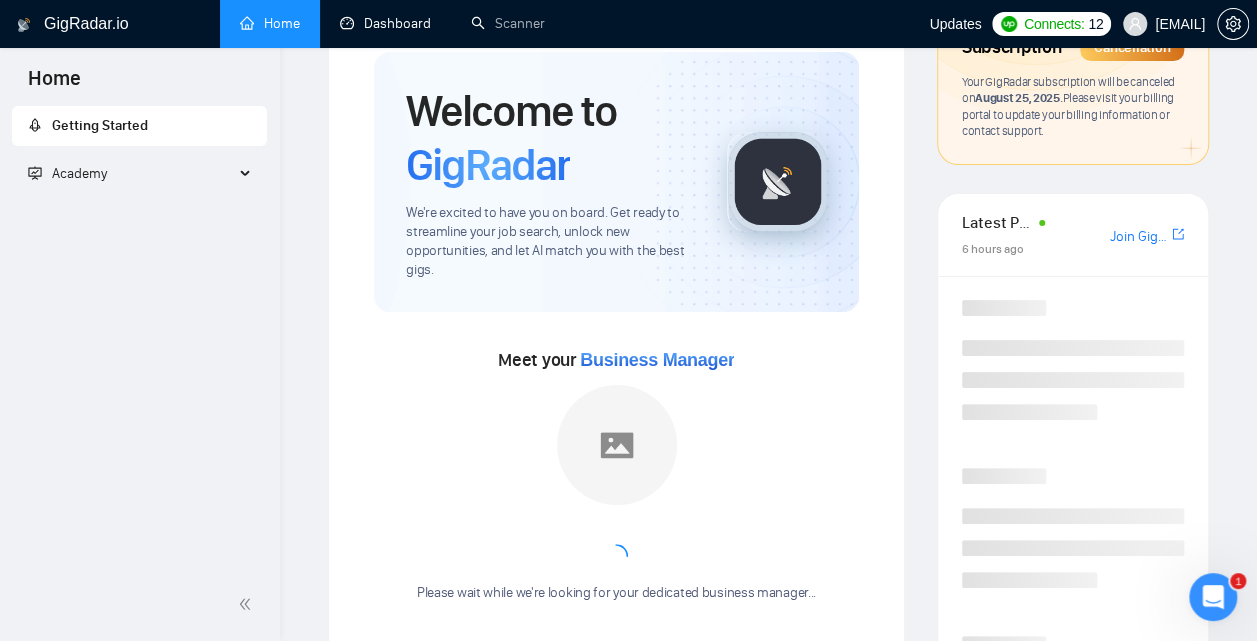scroll, scrollTop: 0, scrollLeft: 0, axis: both 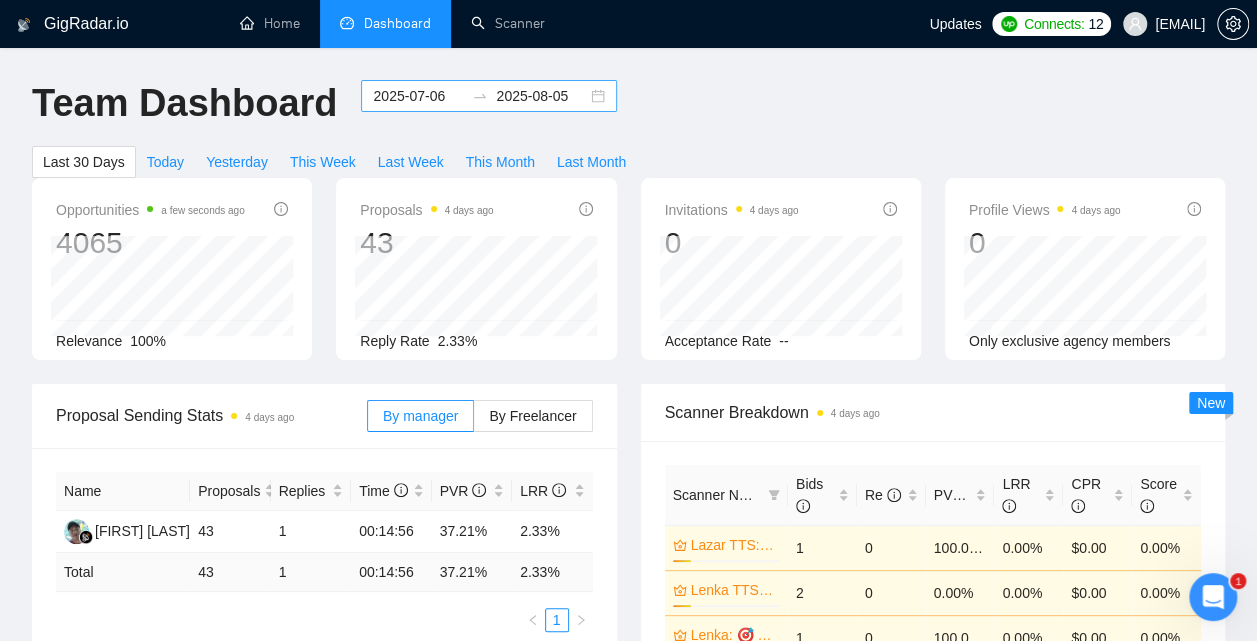 click on "2025-07-06 2025-08-05" at bounding box center (489, 96) 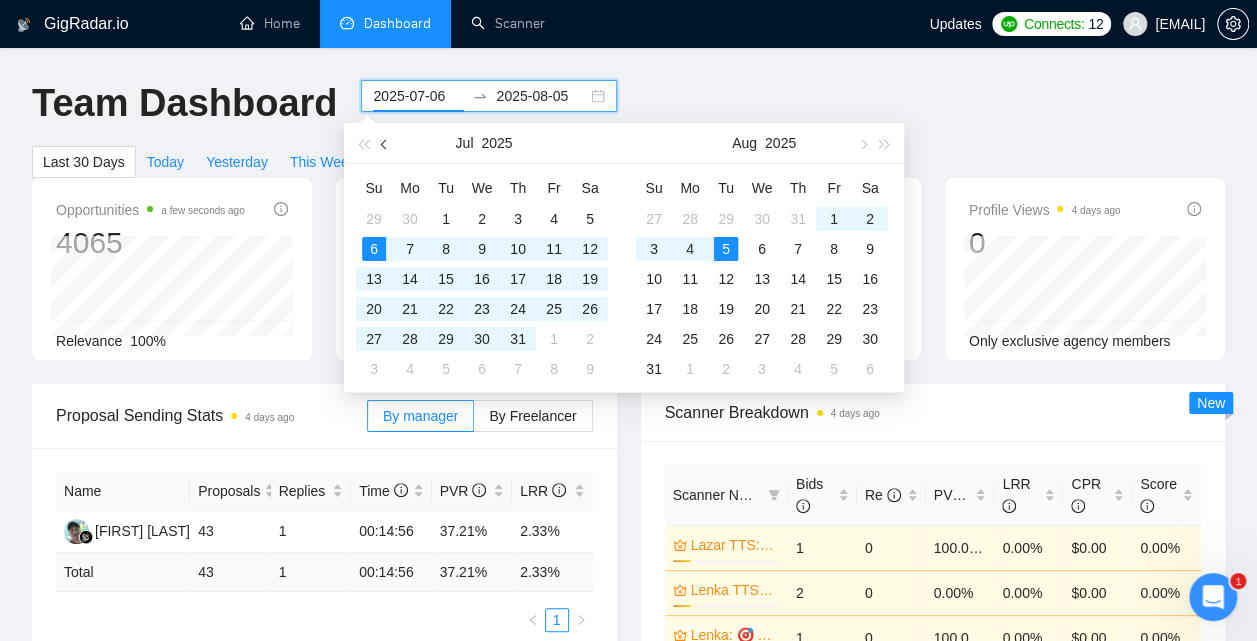 click at bounding box center (386, 144) 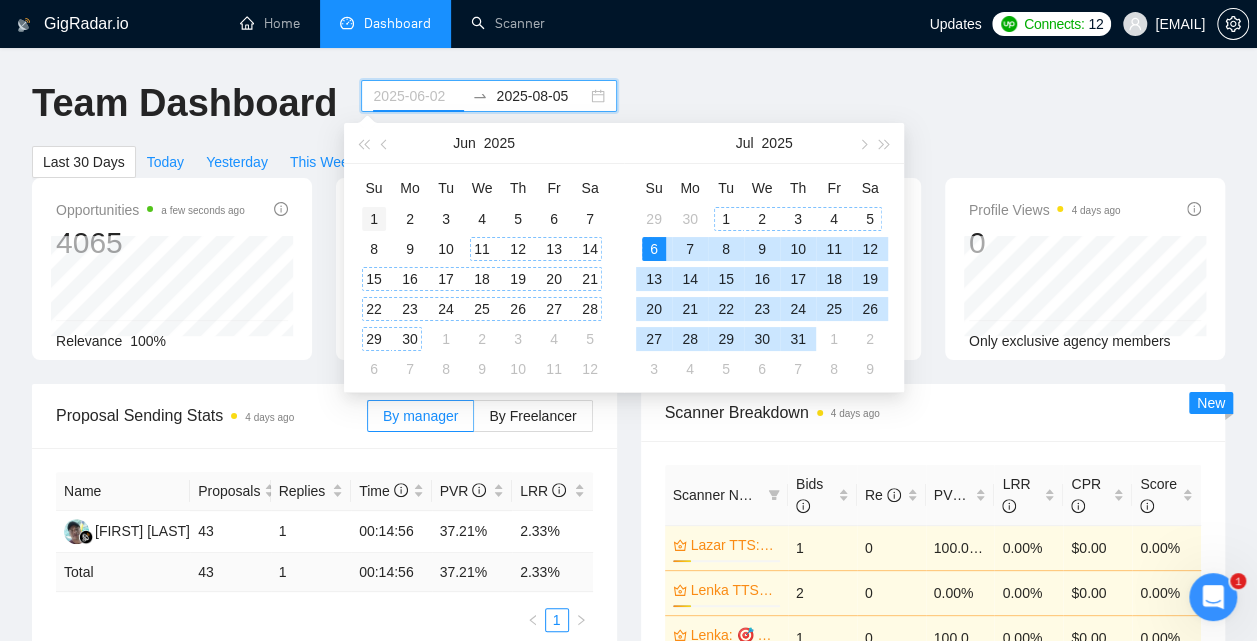type on "2025-06-01" 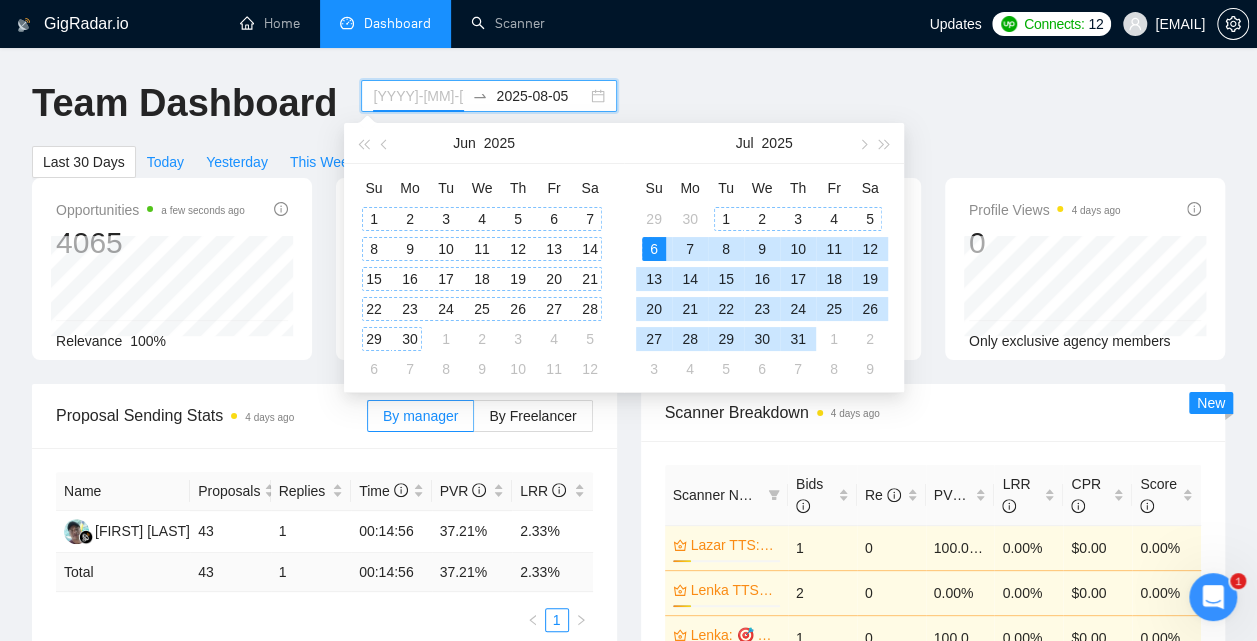 click on "1" at bounding box center (374, 219) 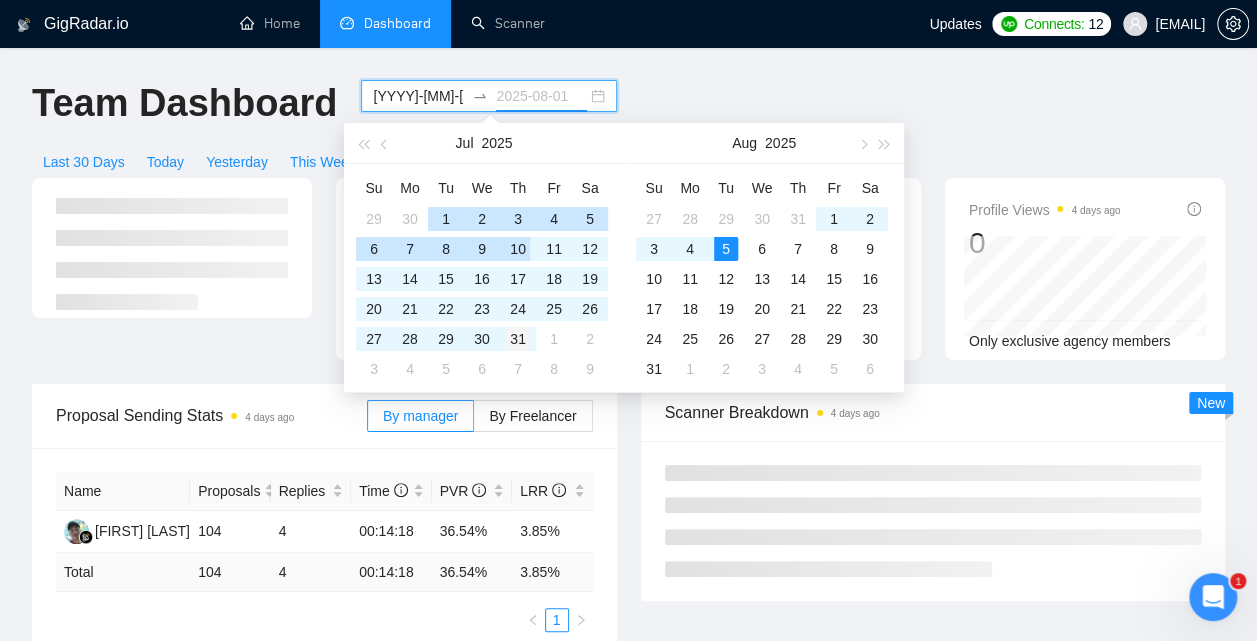 type on "2025-07-31" 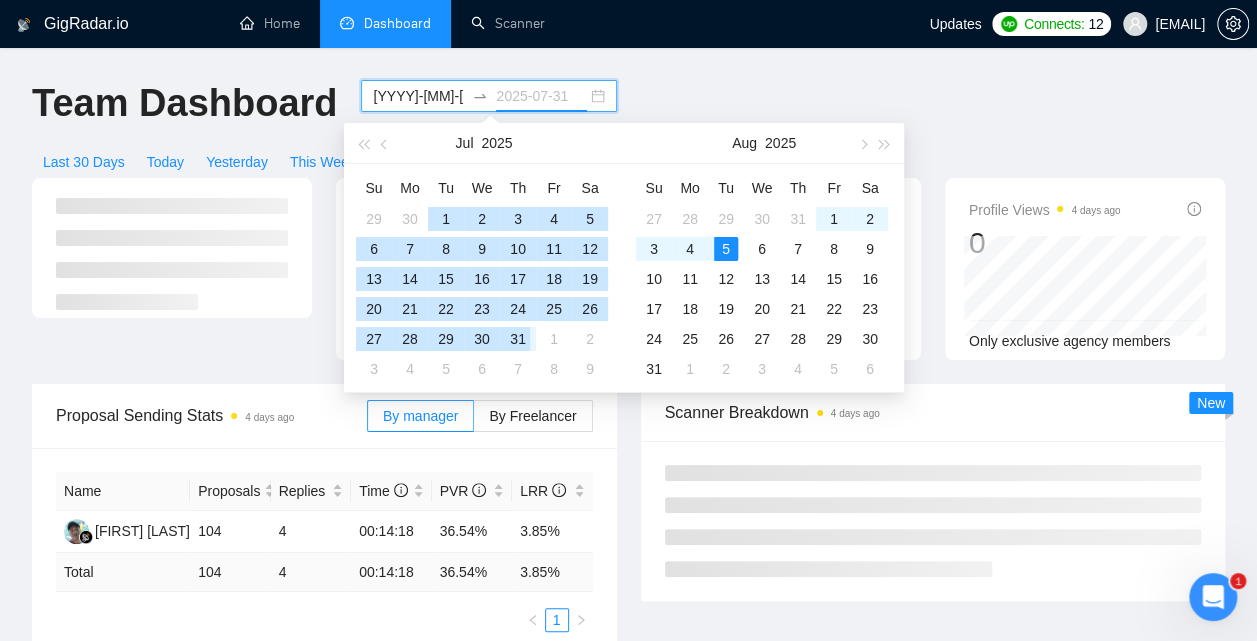 click on "31" at bounding box center [518, 339] 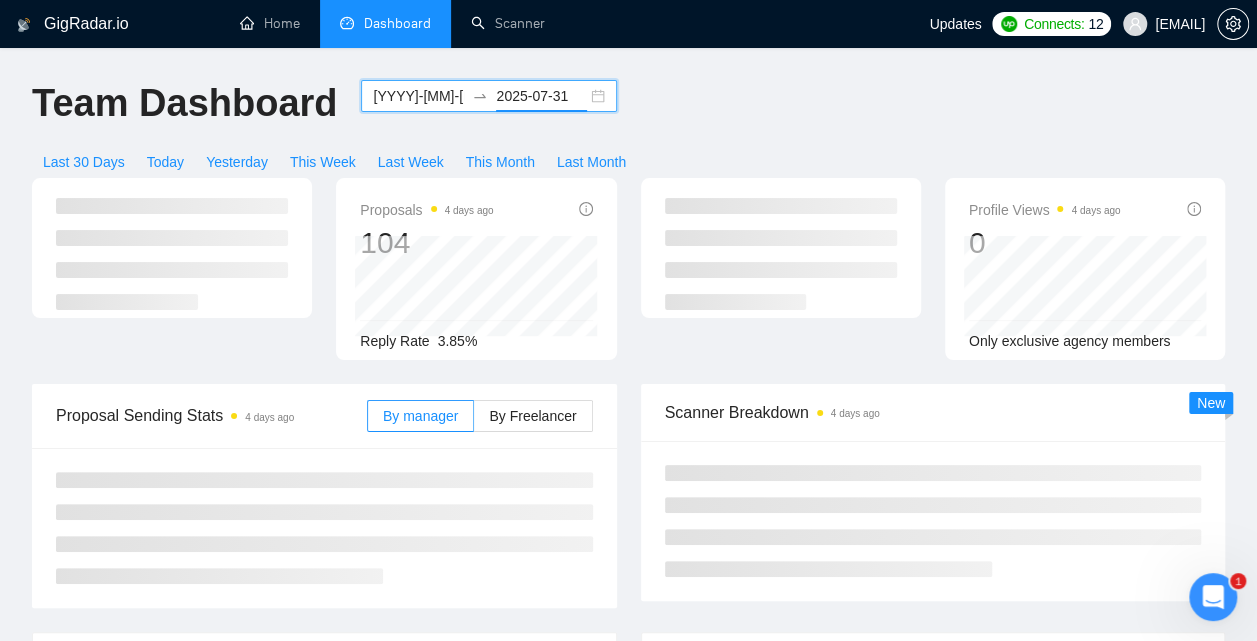 click on "Team Dashboard 2025-06-01 2025-07-31 Last 30 Days Today Yesterday This Week Last Week This Month Last Month" at bounding box center (628, 129) 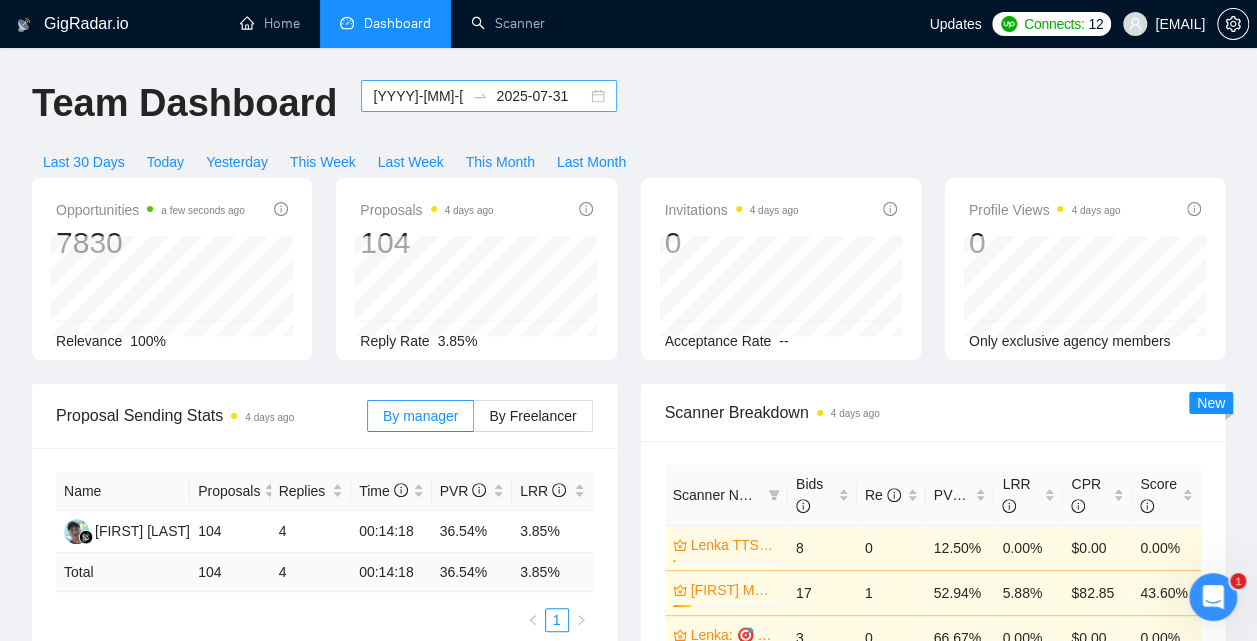 click on "2025-06-01 2025-07-31" at bounding box center [489, 96] 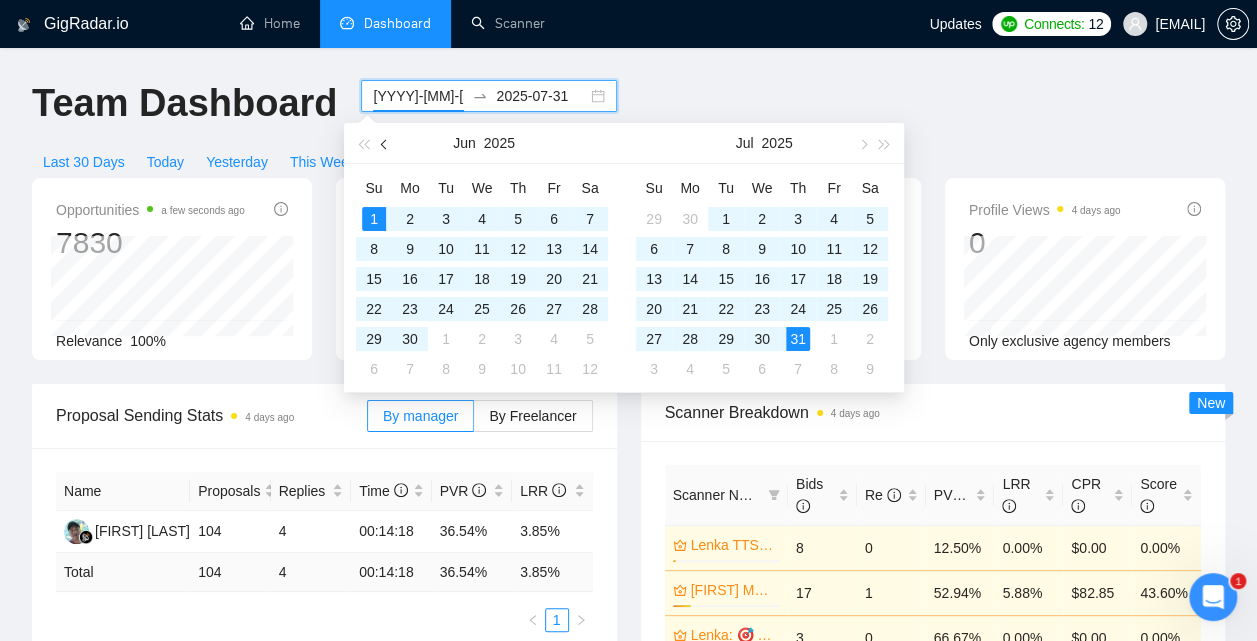 click at bounding box center [385, 143] 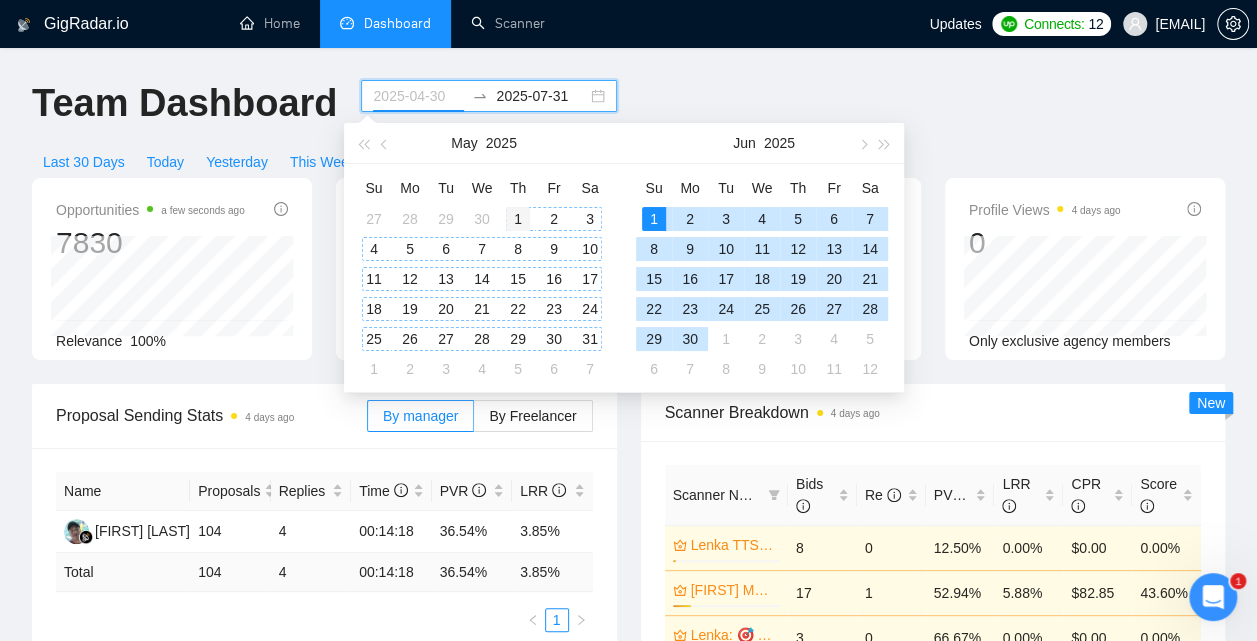 type on "2025-05-01" 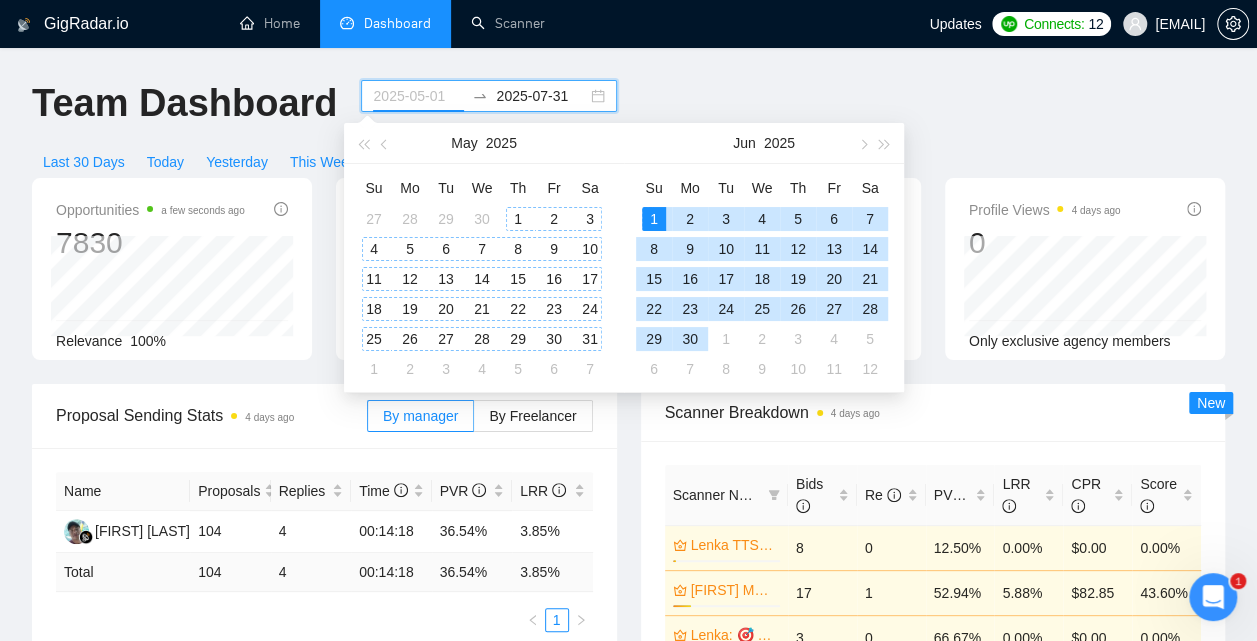 click on "1" at bounding box center [518, 219] 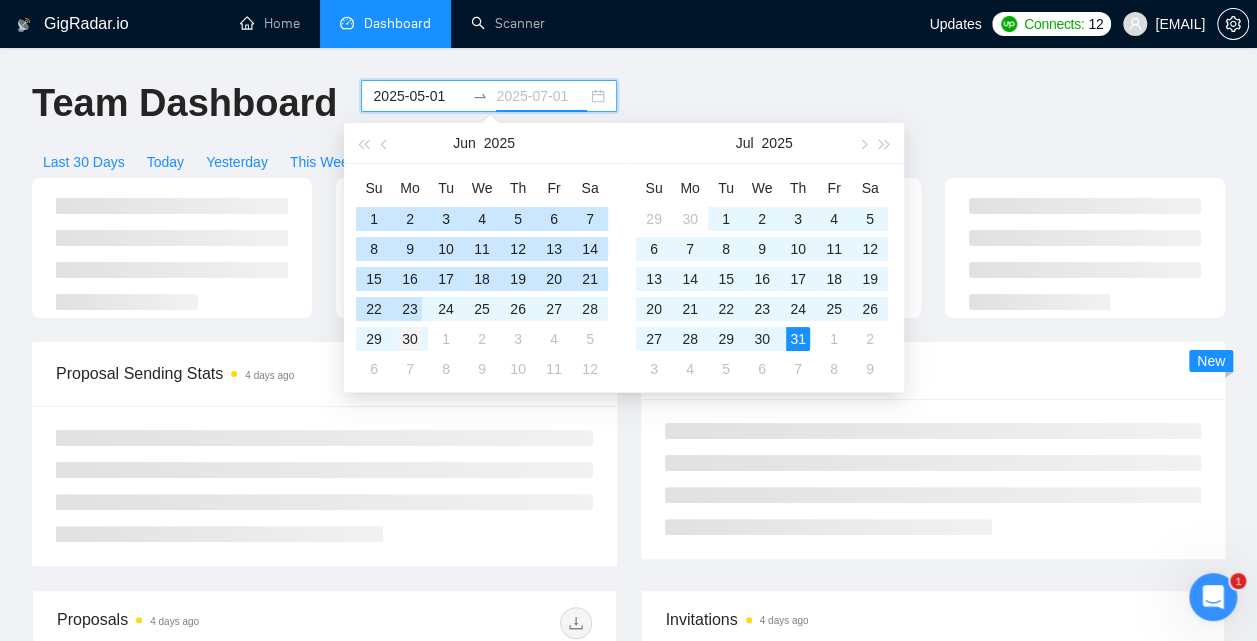 type on "2025-06-30" 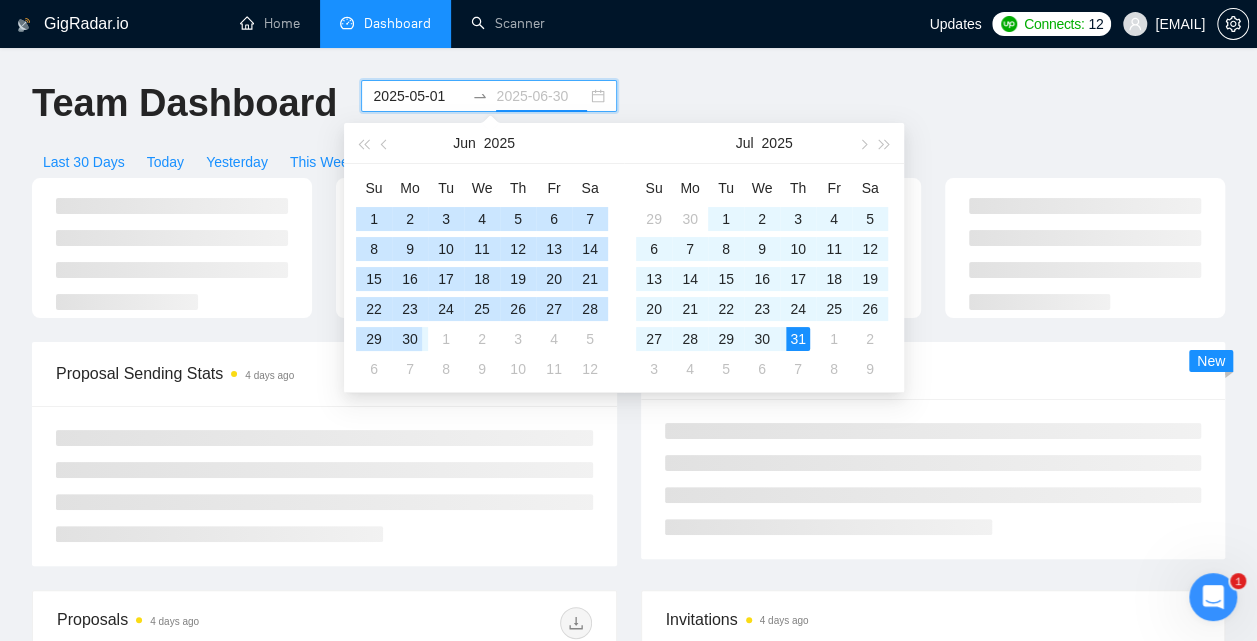 click on "30" at bounding box center (410, 339) 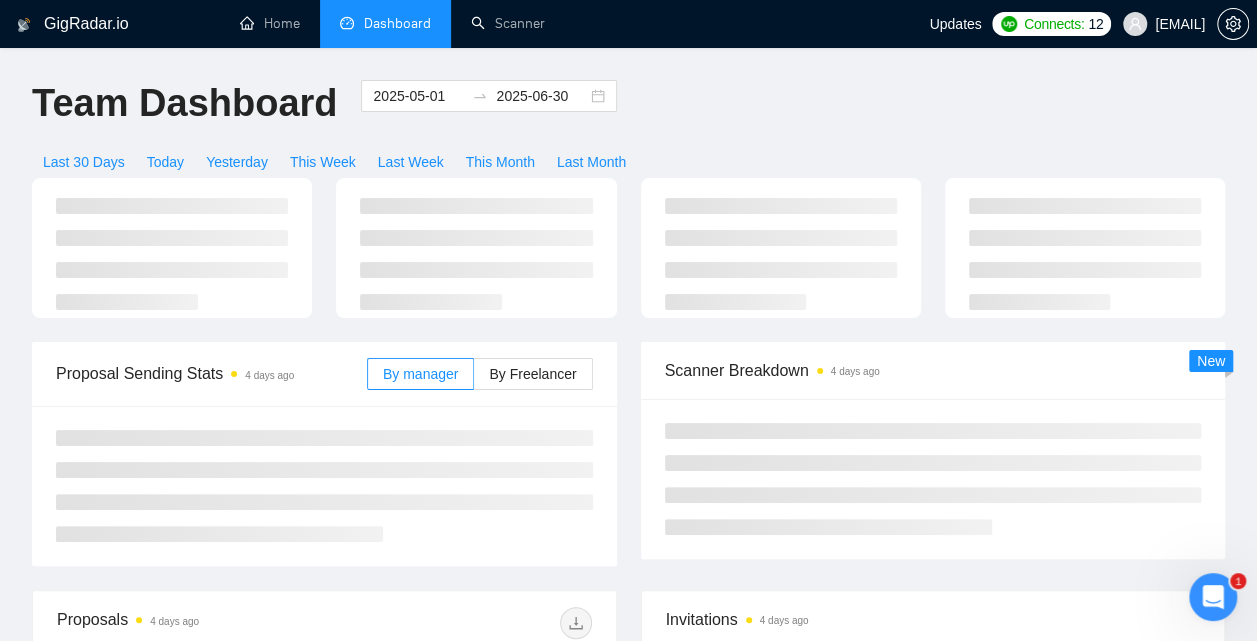 click on "Team Dashboard 2025-05-01 2025-06-30 Last 30 Days Today Yesterday This Week Last Week This Month Last Month" at bounding box center [628, 129] 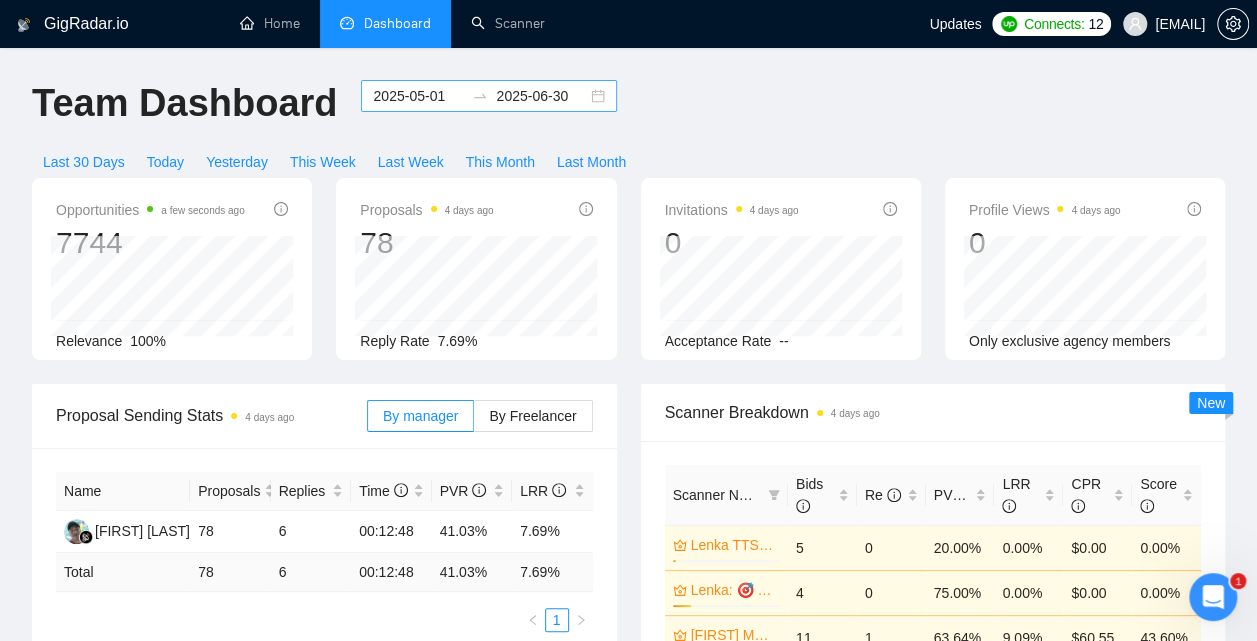 click on "2025-05-01 2025-06-30" at bounding box center [489, 96] 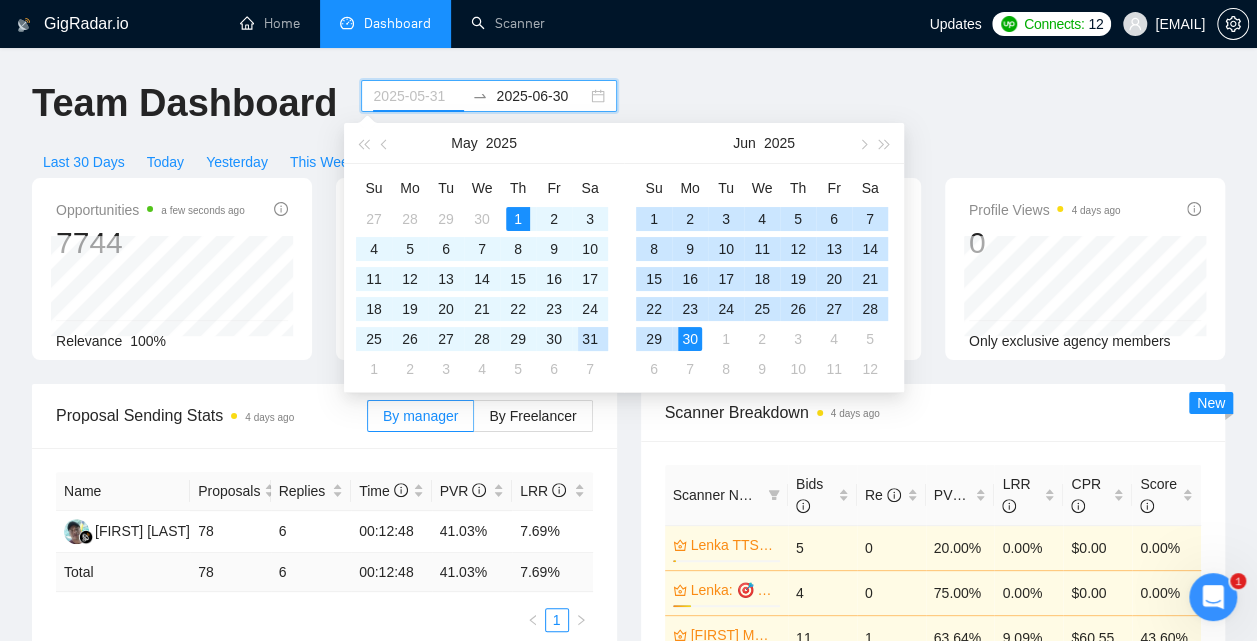 click on "31" at bounding box center [590, 339] 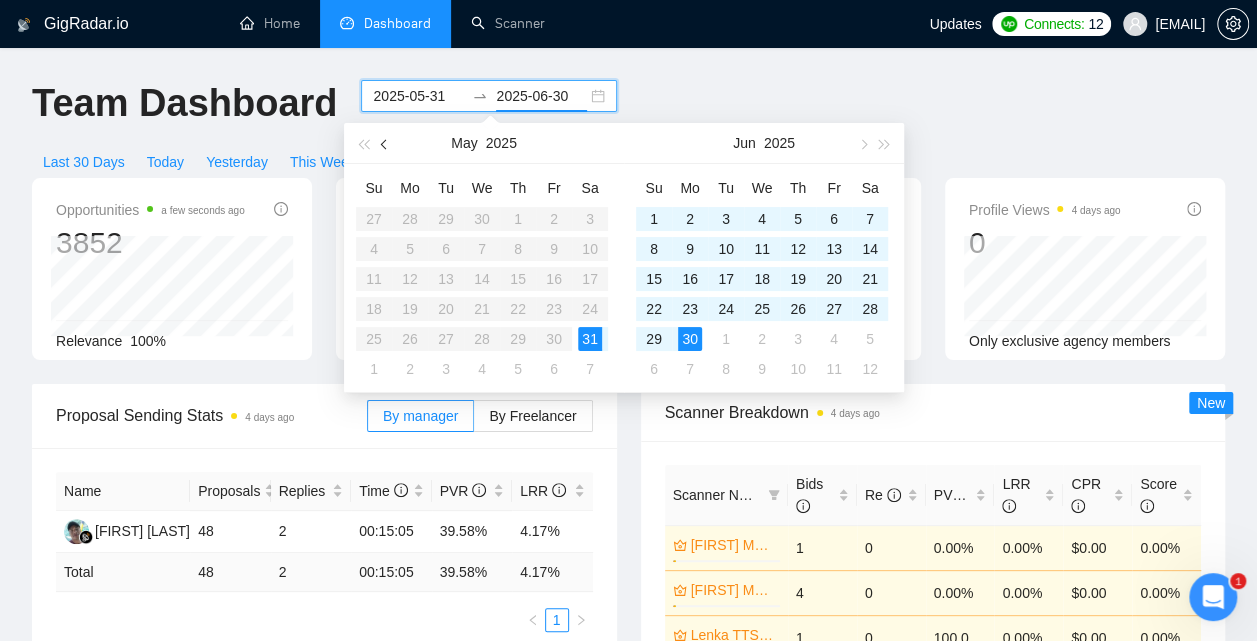click at bounding box center (385, 143) 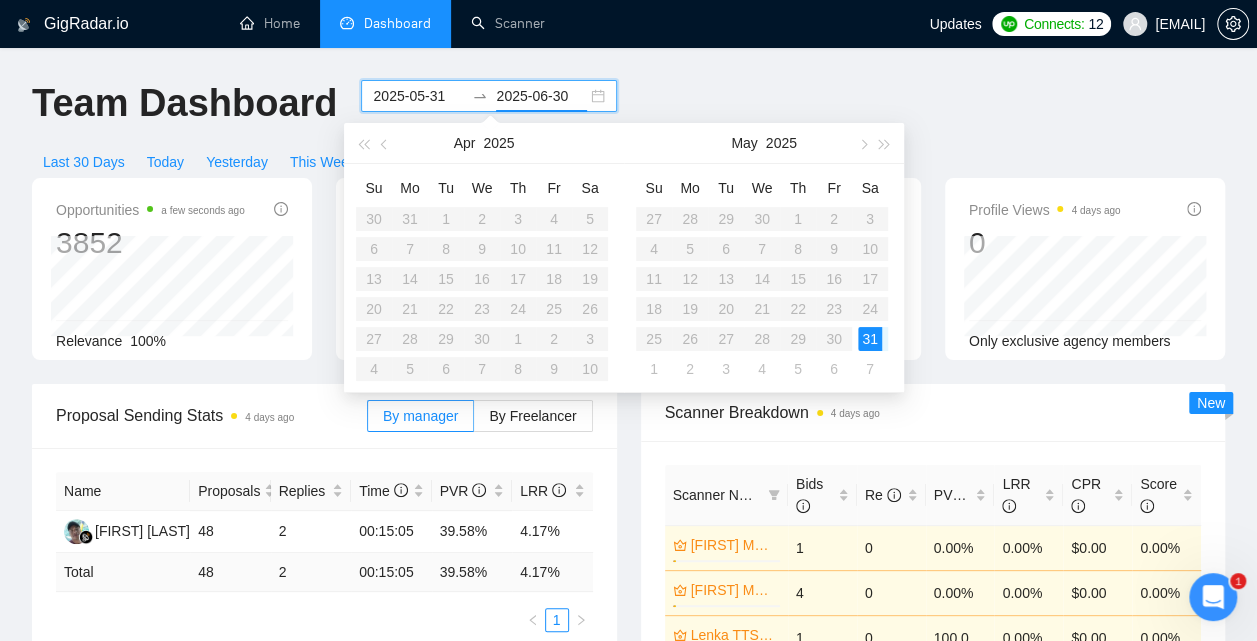 click on "Team Dashboard 2025-05-31 2025-06-30 Last 30 Days Today Yesterday This Week Last Week This Month Last Month" at bounding box center [628, 129] 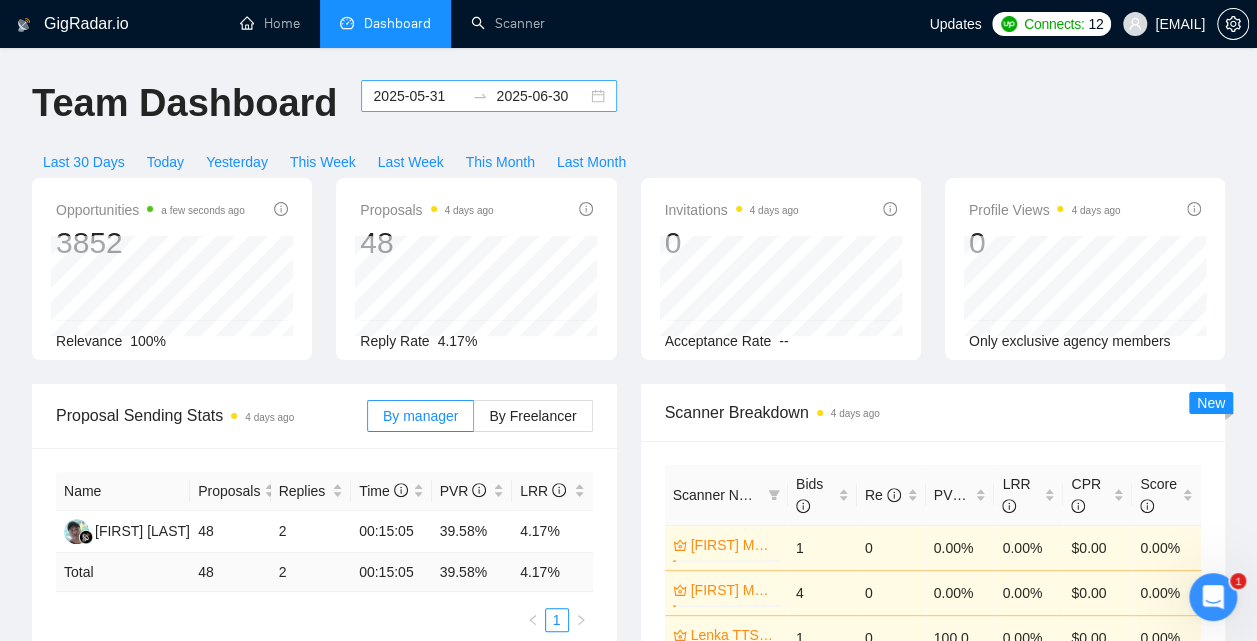 click on "2025-05-31 2025-06-30" at bounding box center (489, 96) 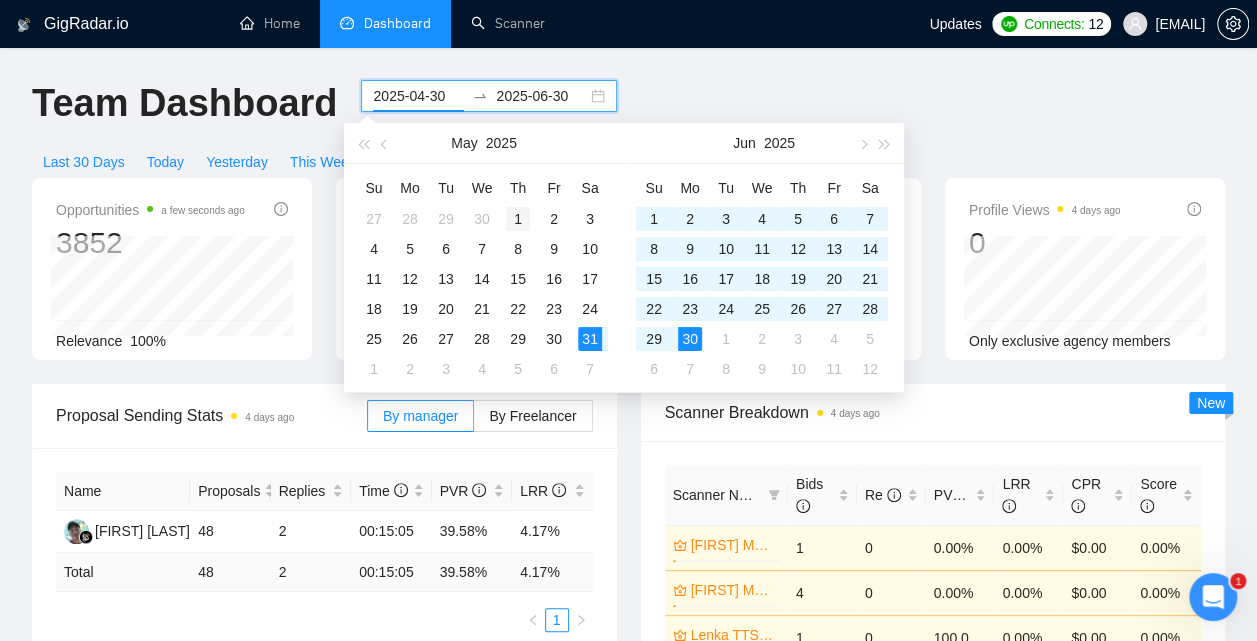 type on "2025-05-01" 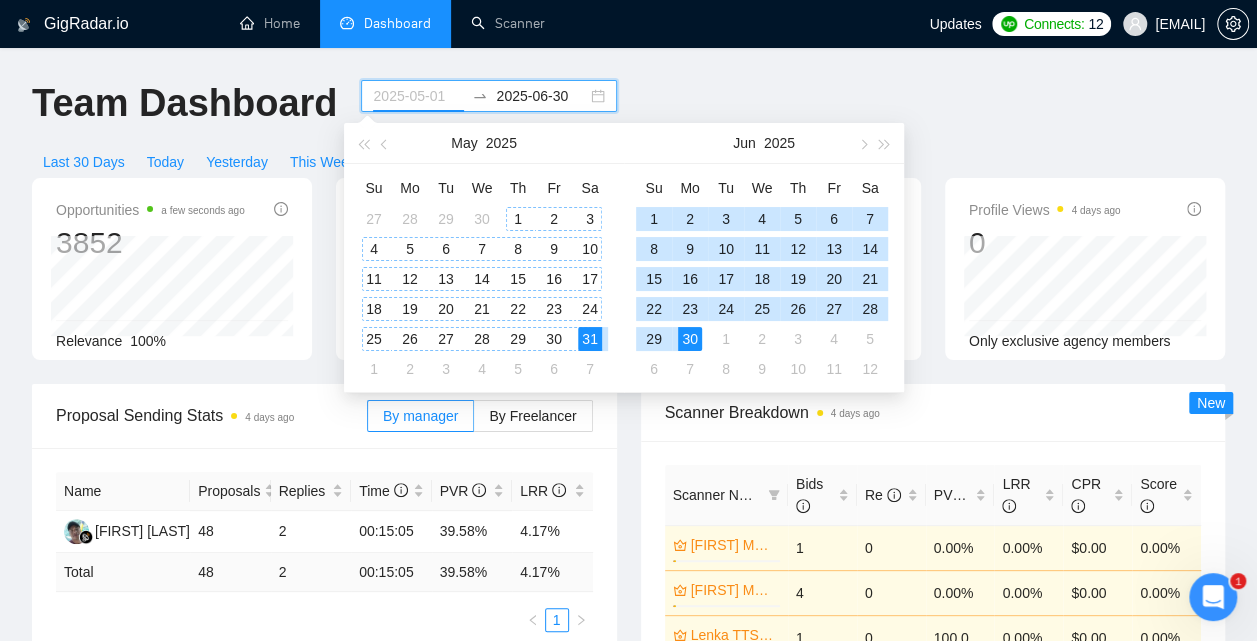 click on "1" at bounding box center [518, 219] 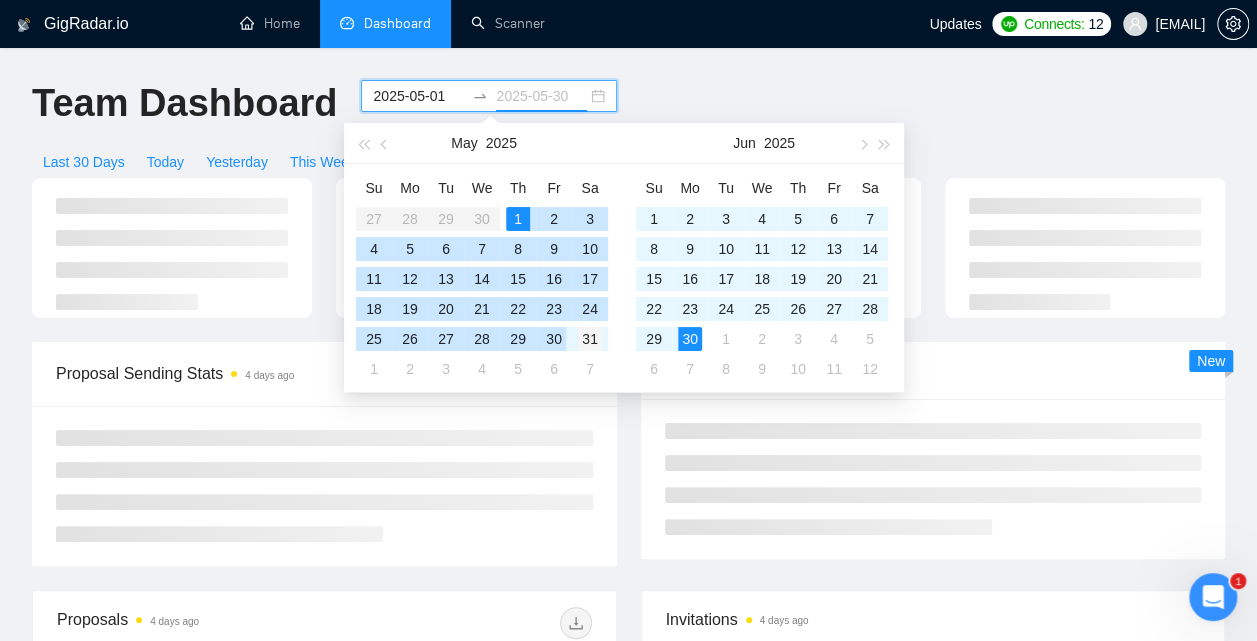 type on "2025-05-31" 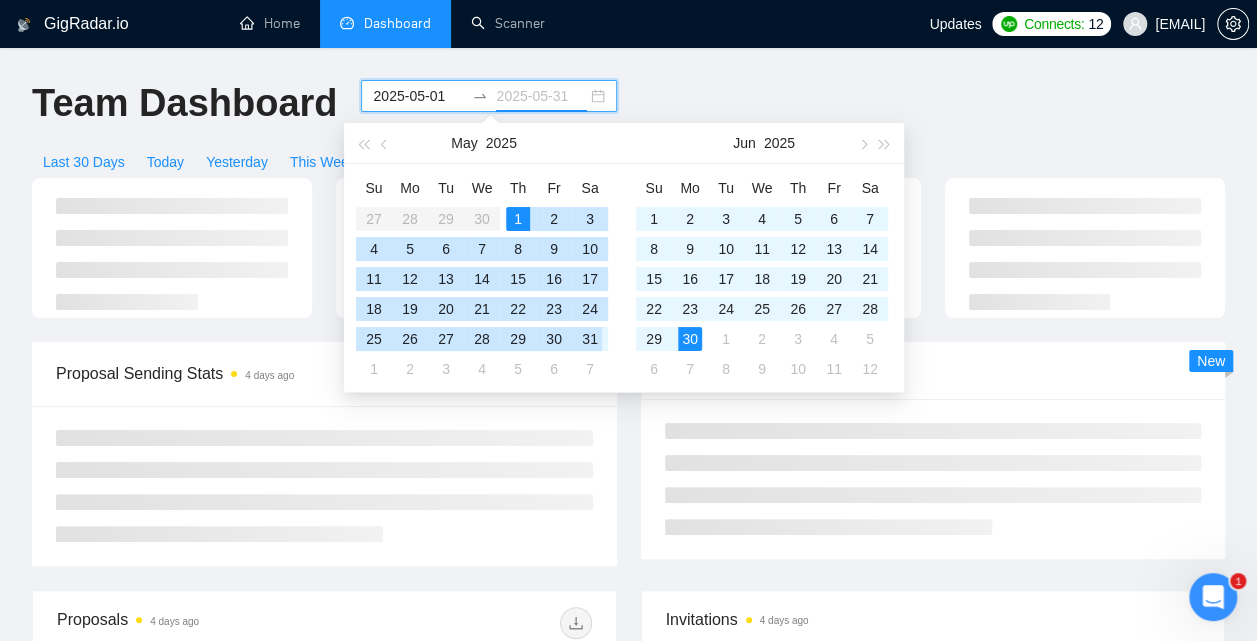 click on "31" at bounding box center [590, 339] 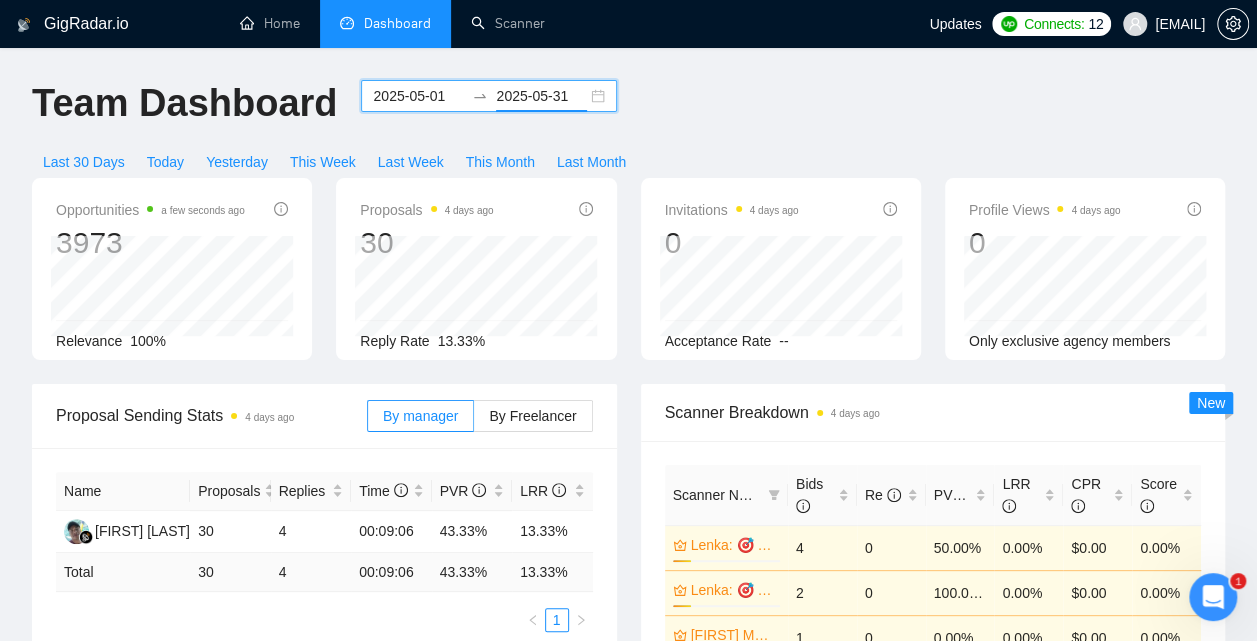 click on "2025-05-01 2025-05-31" at bounding box center [489, 96] 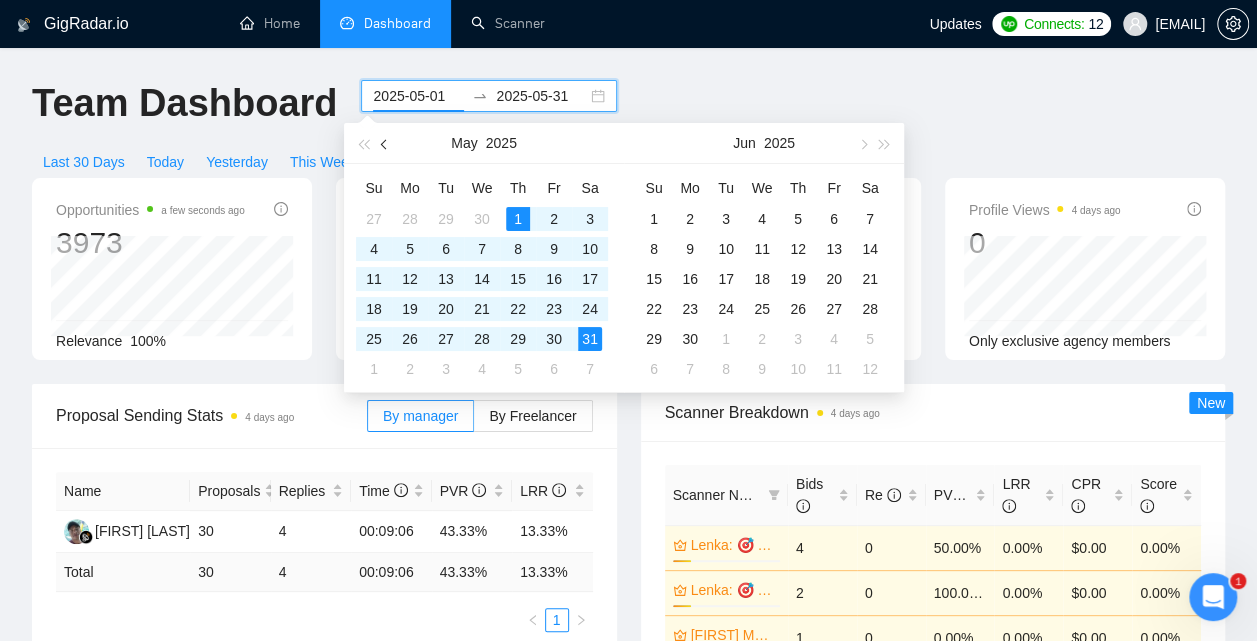 click at bounding box center (385, 143) 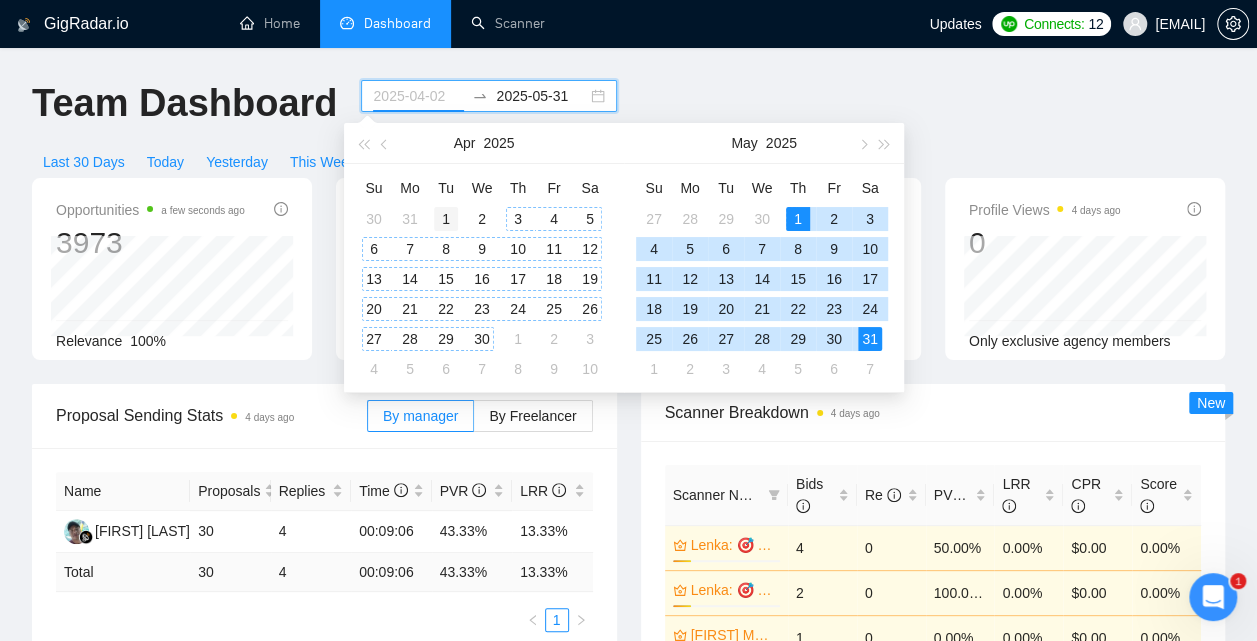 type on "2025-04-01" 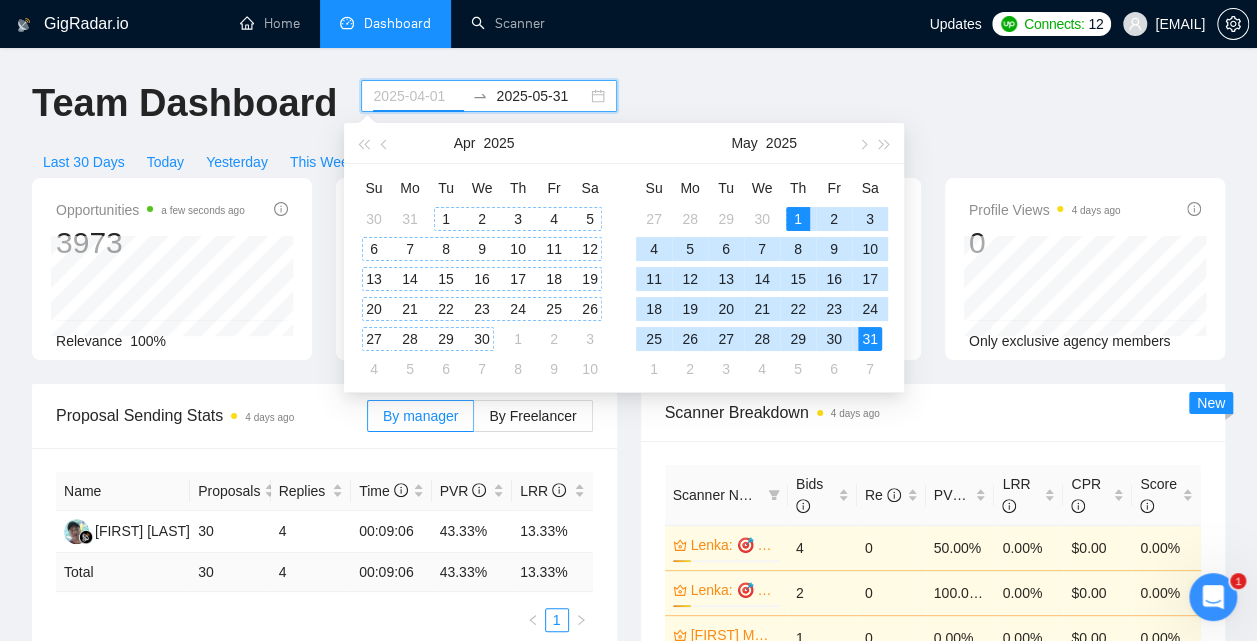 click on "1" at bounding box center [446, 219] 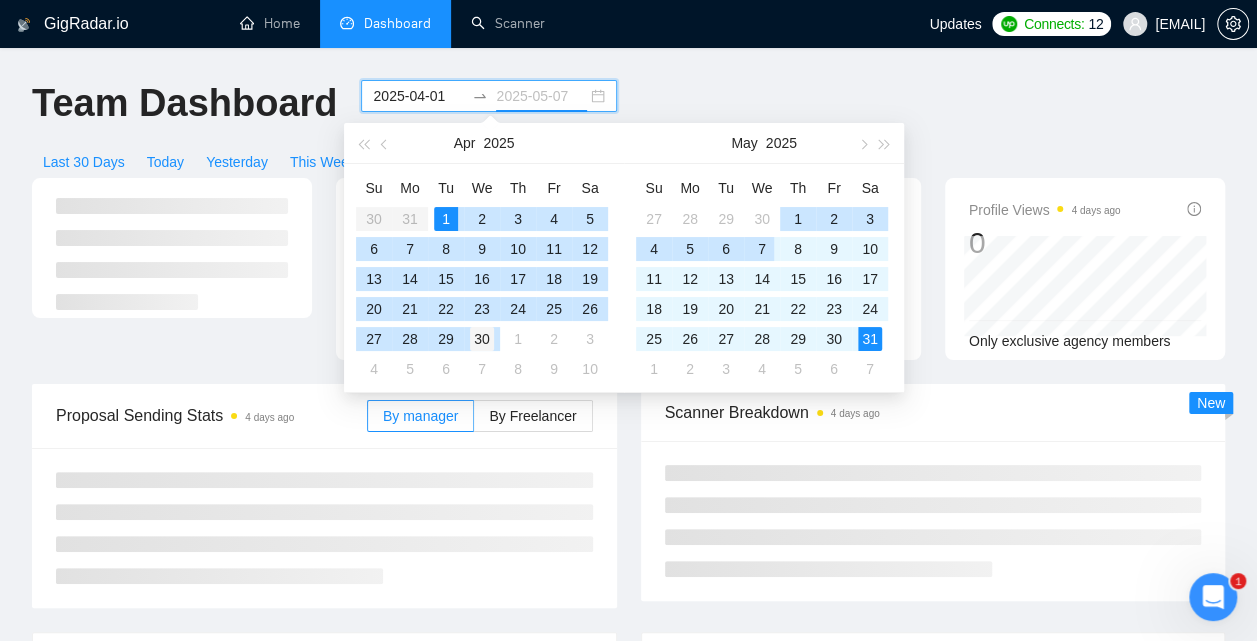 type on "2025-04-30" 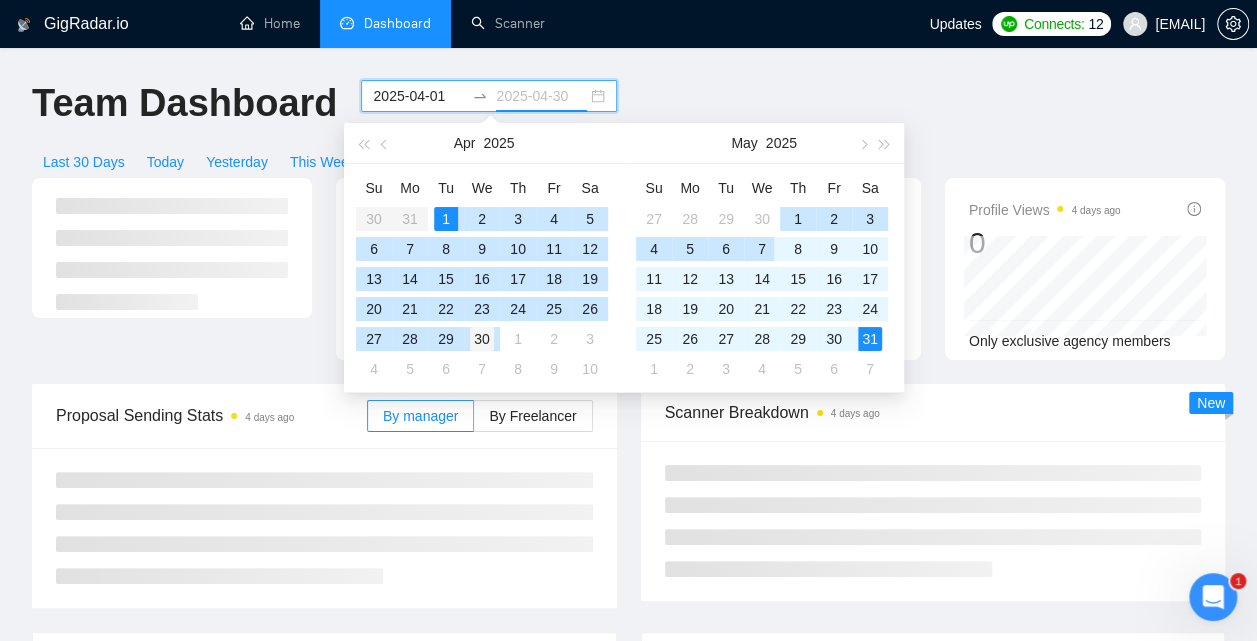 click on "30" at bounding box center [482, 339] 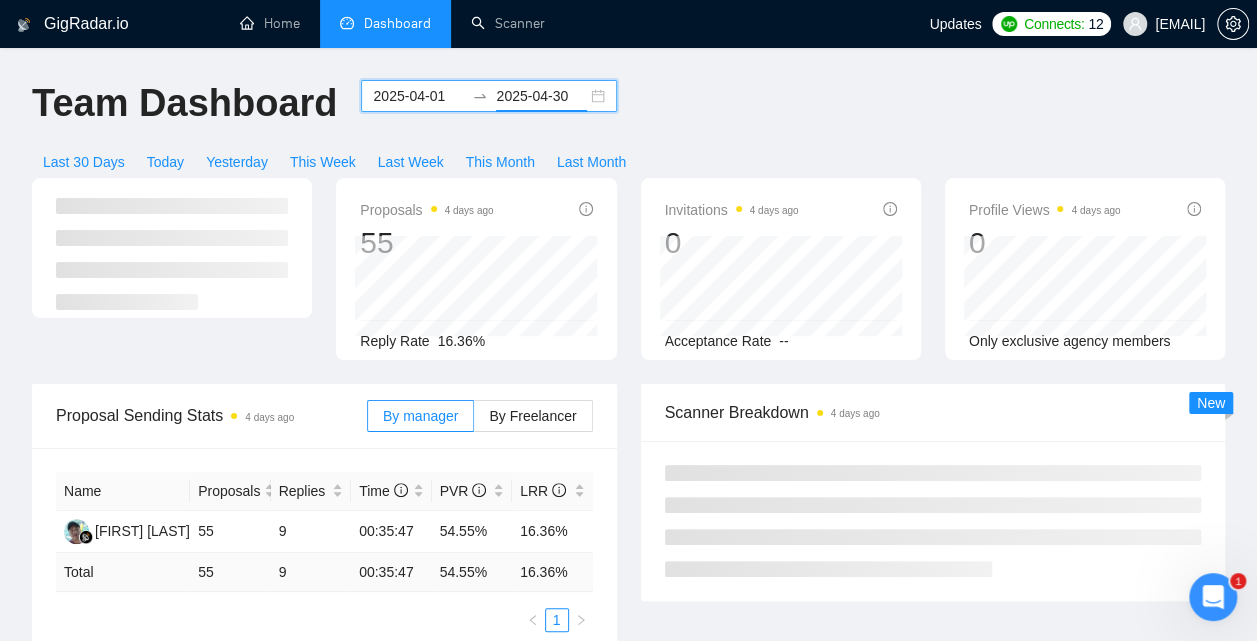 click on "Team Dashboard 2025-04-01 2025-04-30 Last 30 Days Today Yesterday This Week Last Week This Month Last Month" at bounding box center (628, 129) 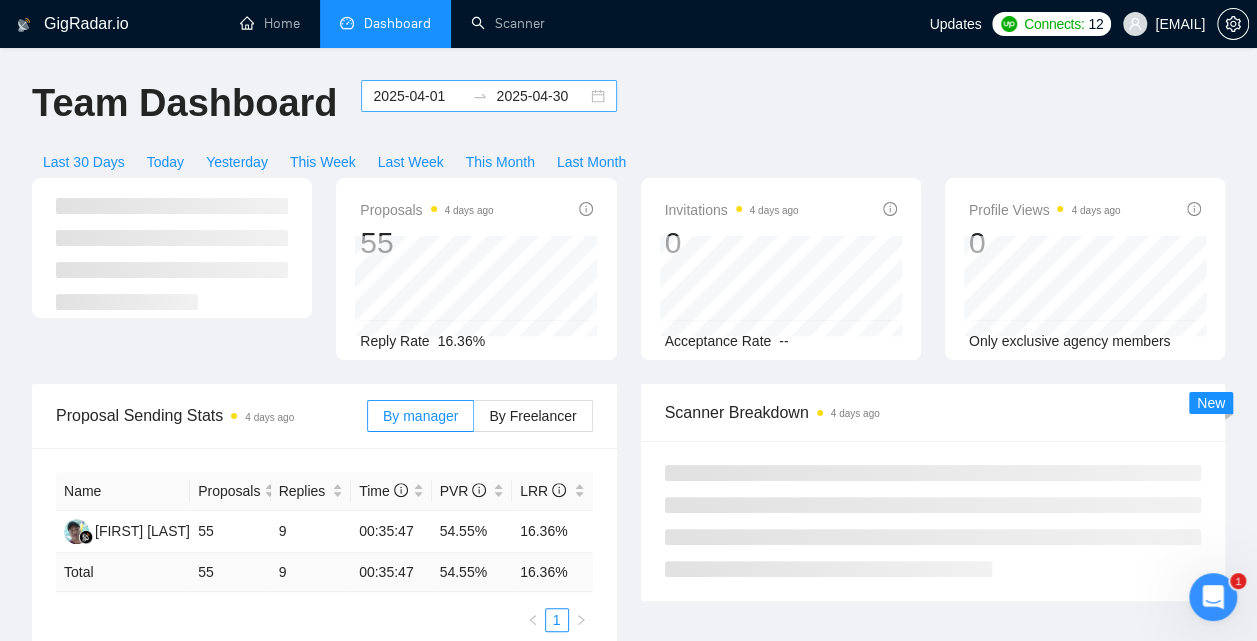 click on "2025-04-01 2025-04-30" at bounding box center [489, 96] 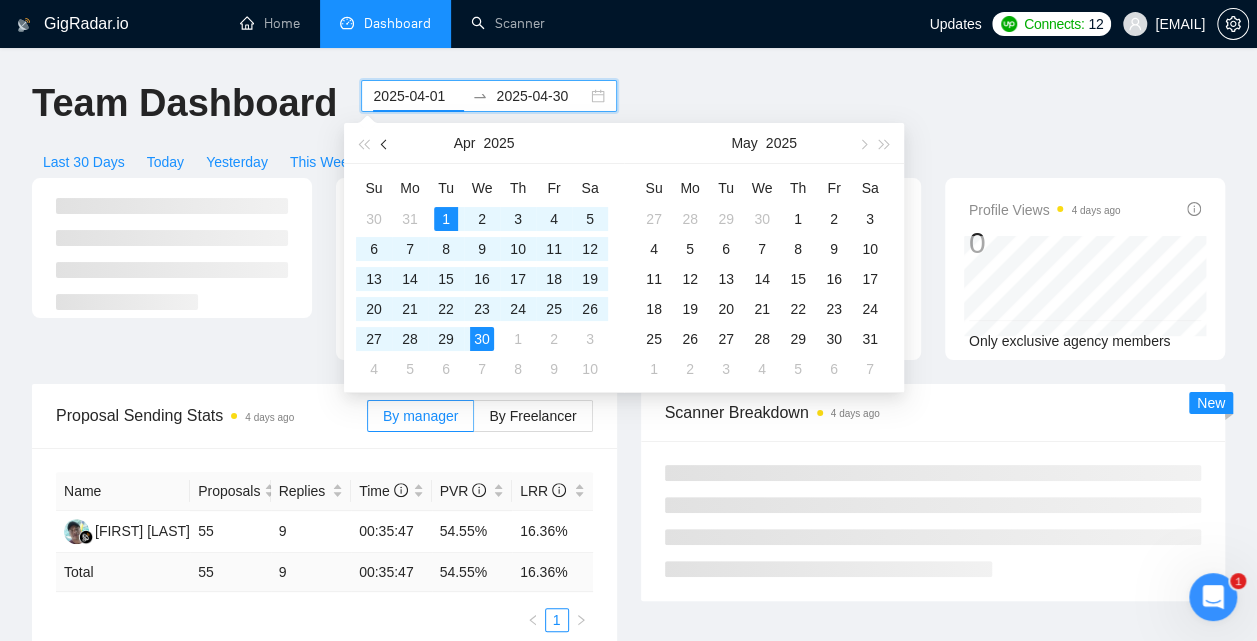 click at bounding box center [385, 143] 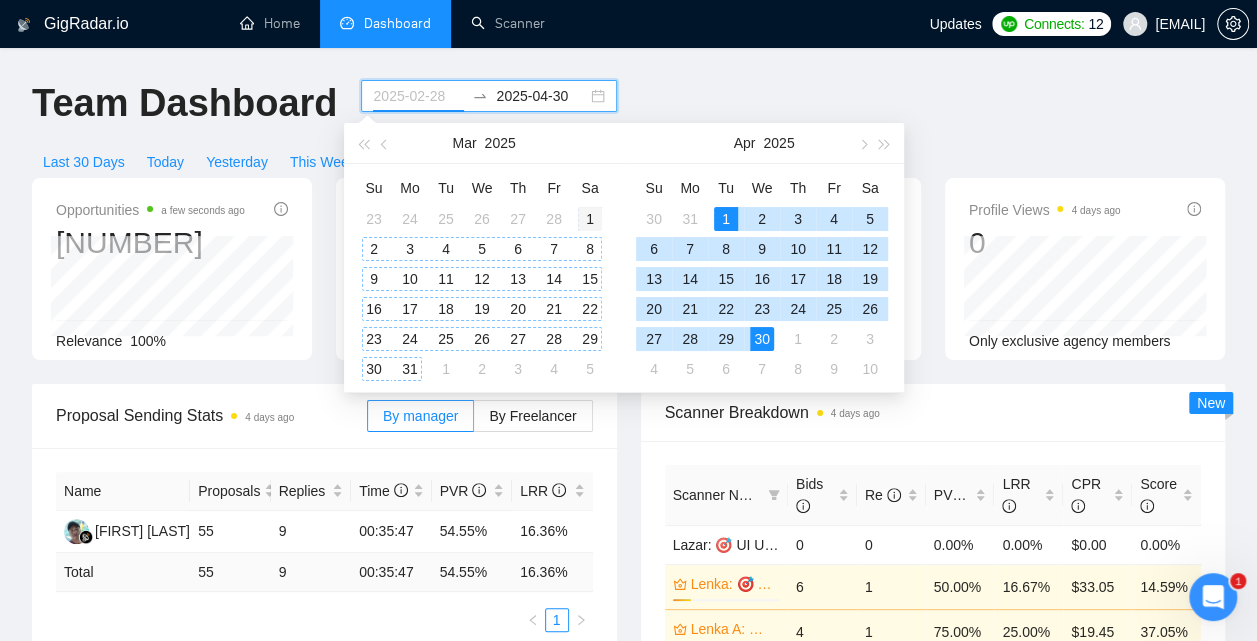 type on "2025-03-01" 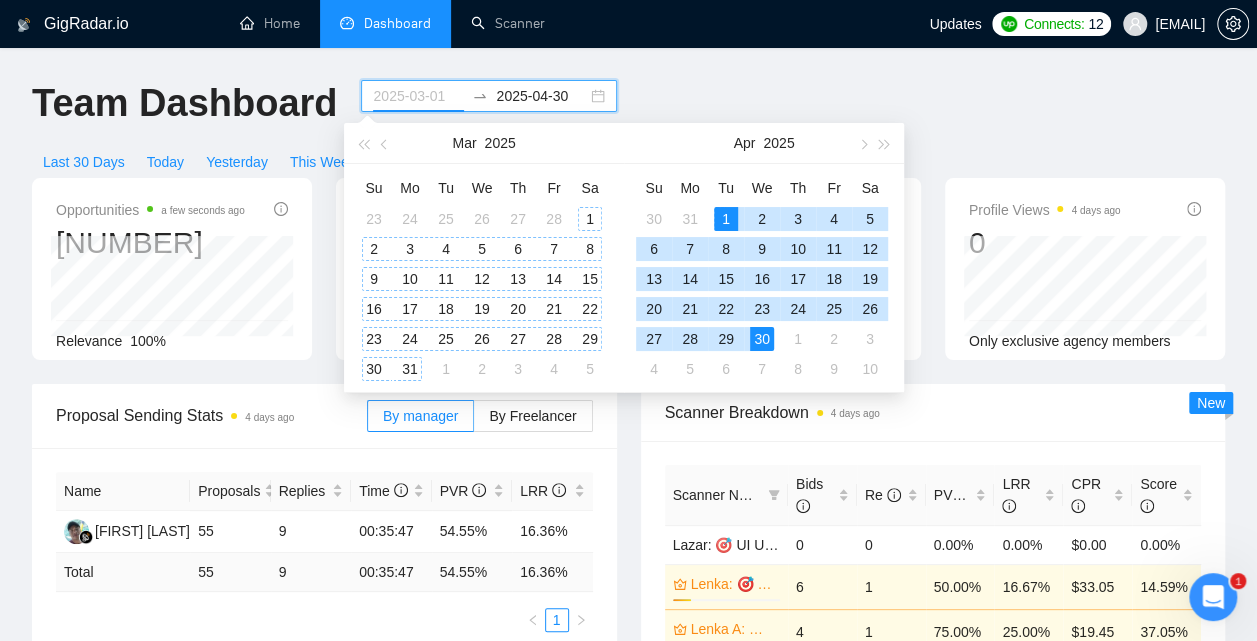 click on "1" at bounding box center [590, 219] 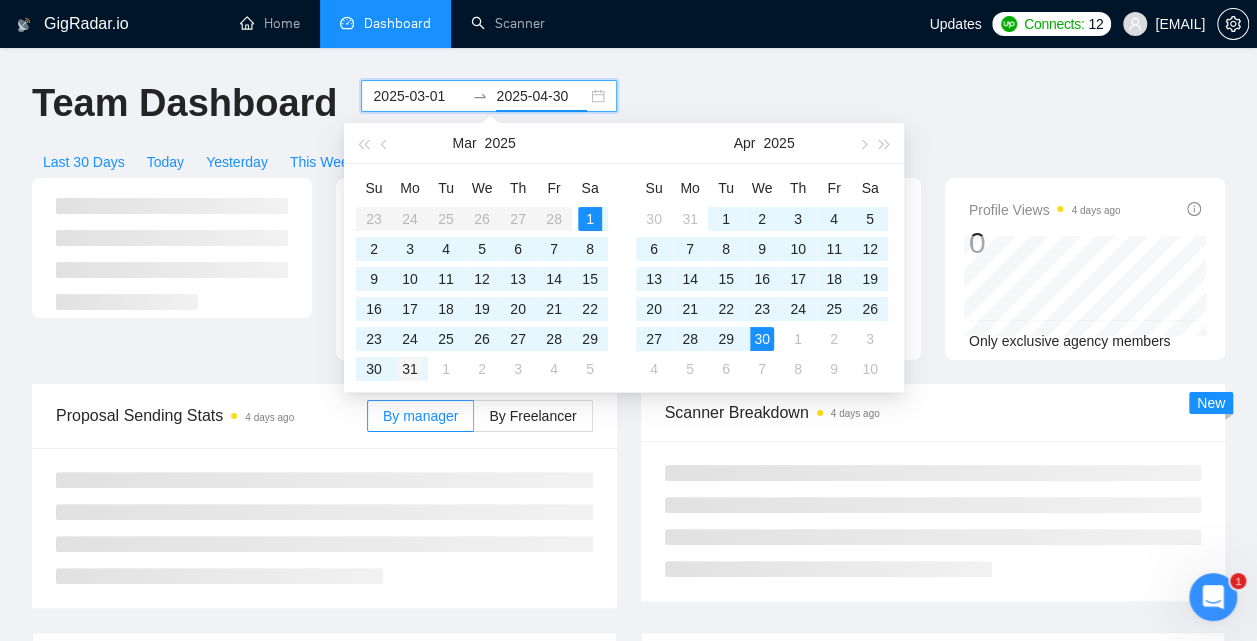 type on "2025-03-31" 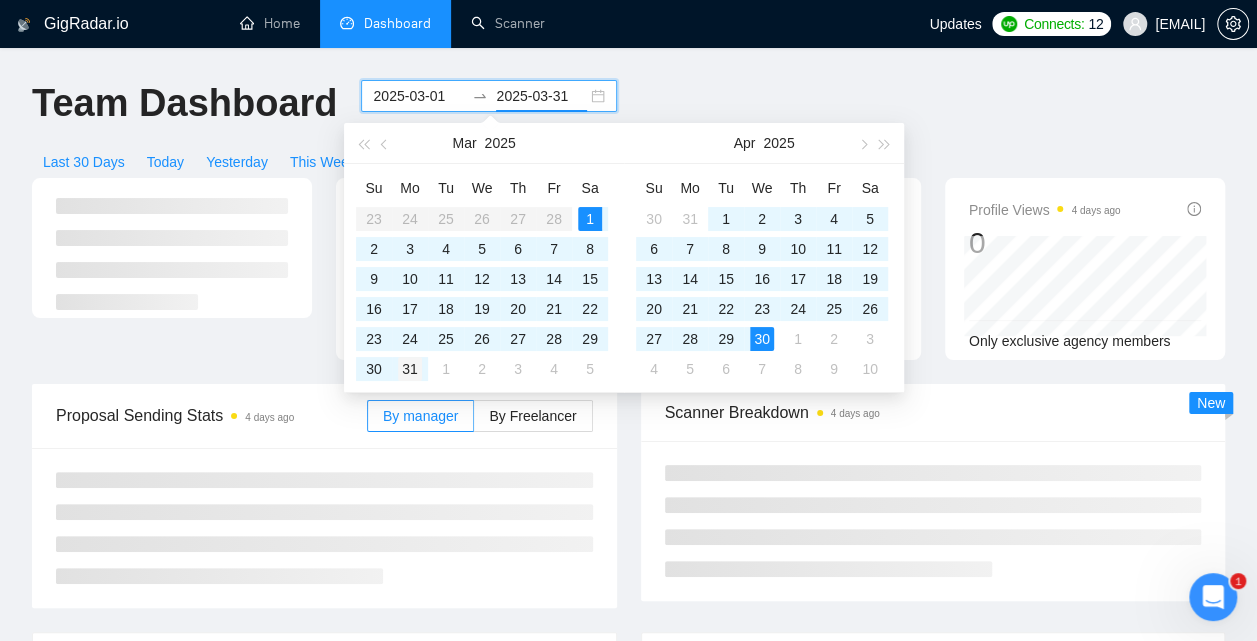 click on "31" at bounding box center (410, 369) 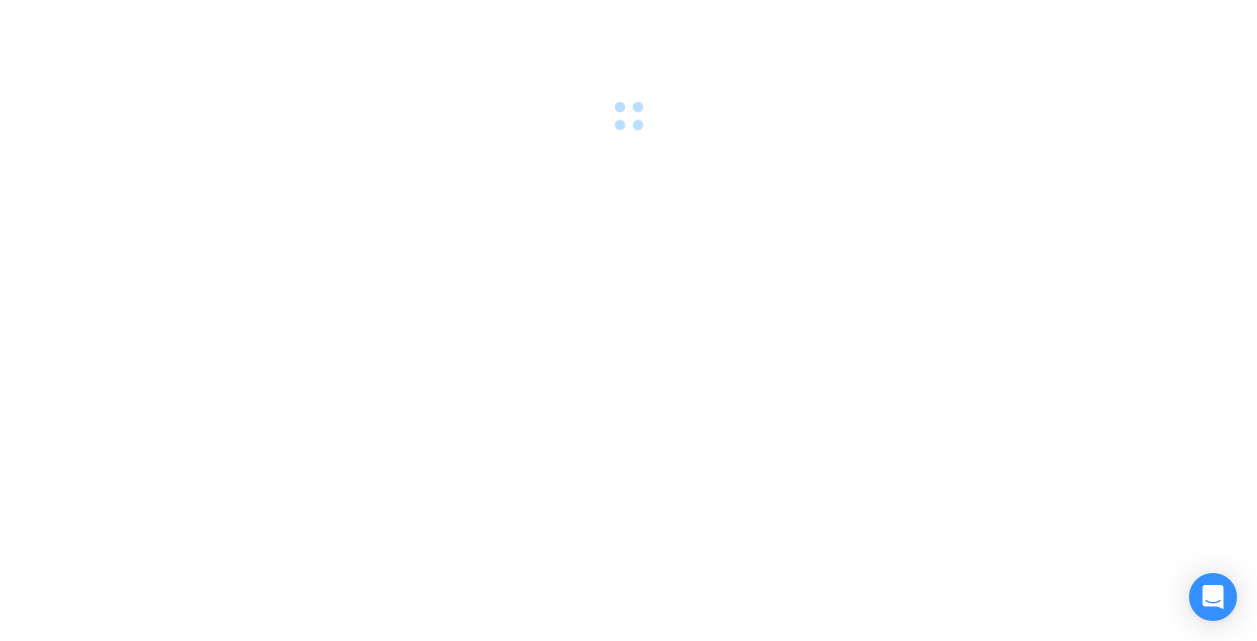 scroll, scrollTop: 0, scrollLeft: 0, axis: both 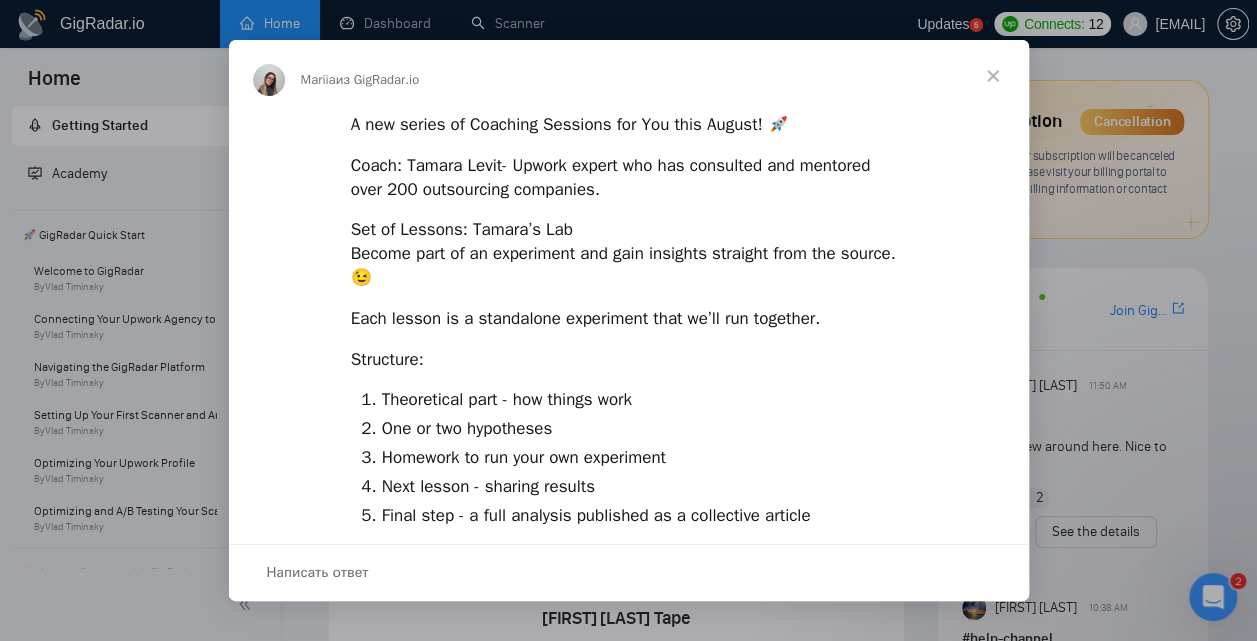 click at bounding box center (993, 76) 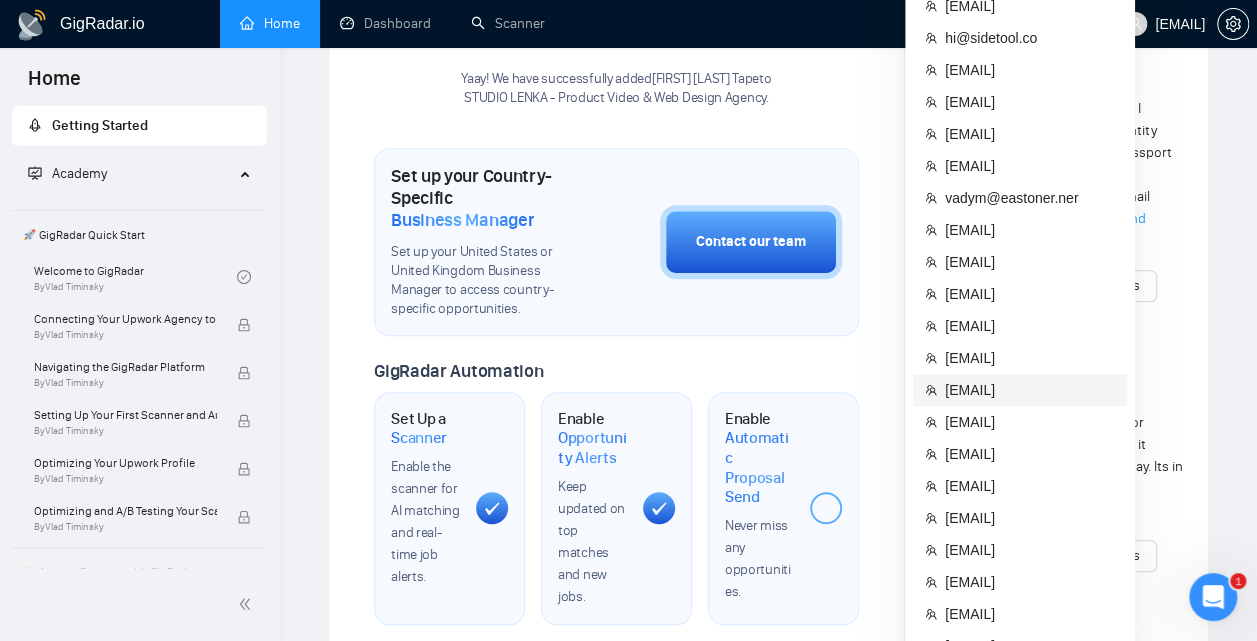 click on "[EMAIL]" at bounding box center (1020, 390) 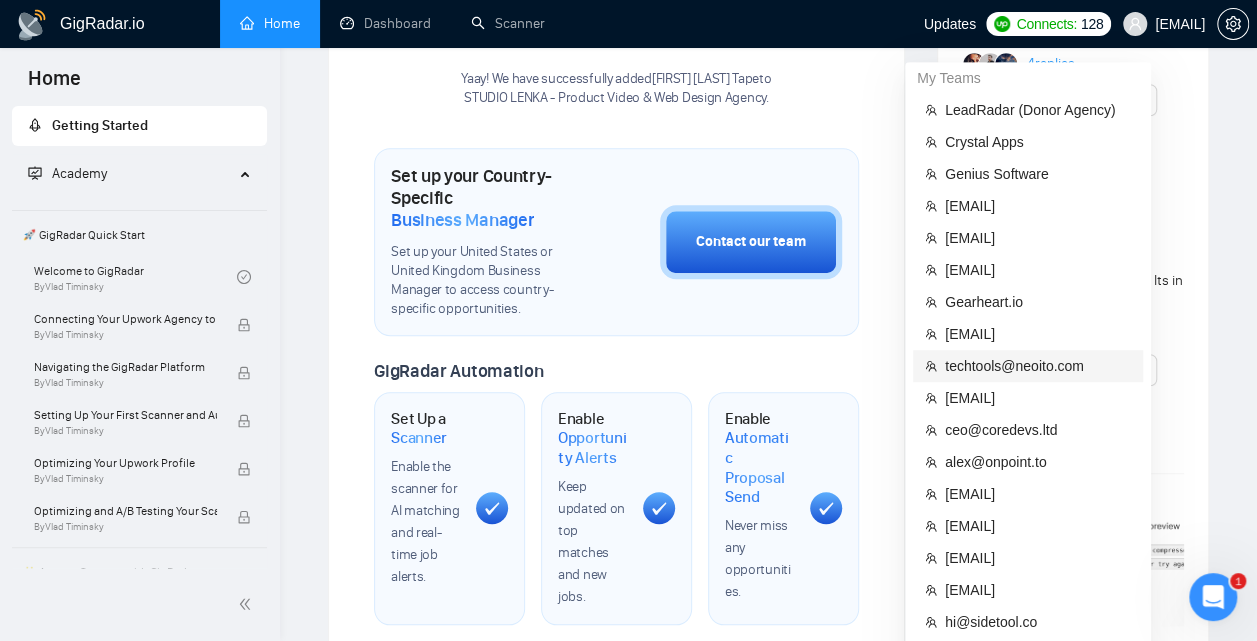 scroll, scrollTop: 1342, scrollLeft: 0, axis: vertical 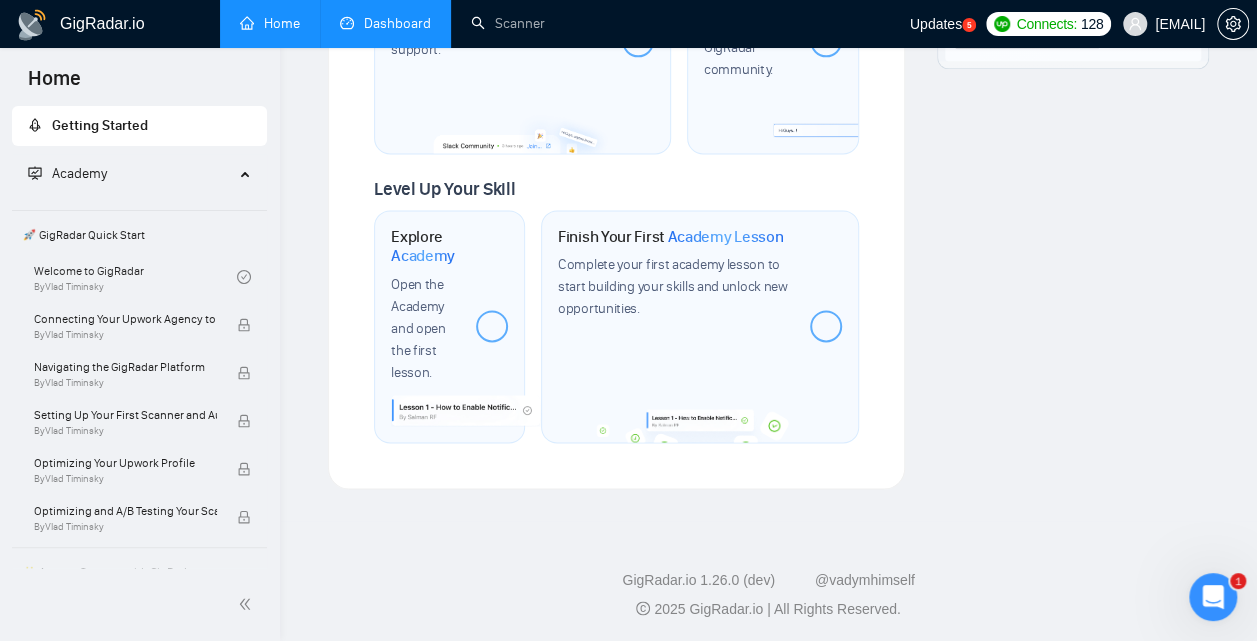 click on "Dashboard" at bounding box center [385, 23] 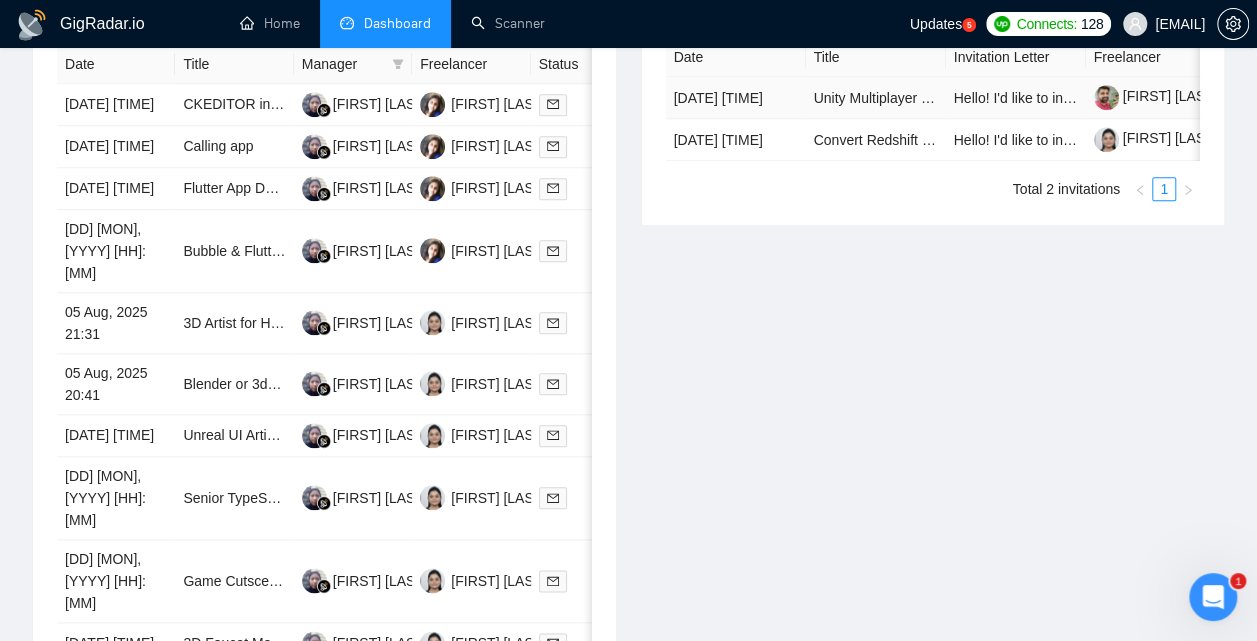 scroll, scrollTop: 905, scrollLeft: 0, axis: vertical 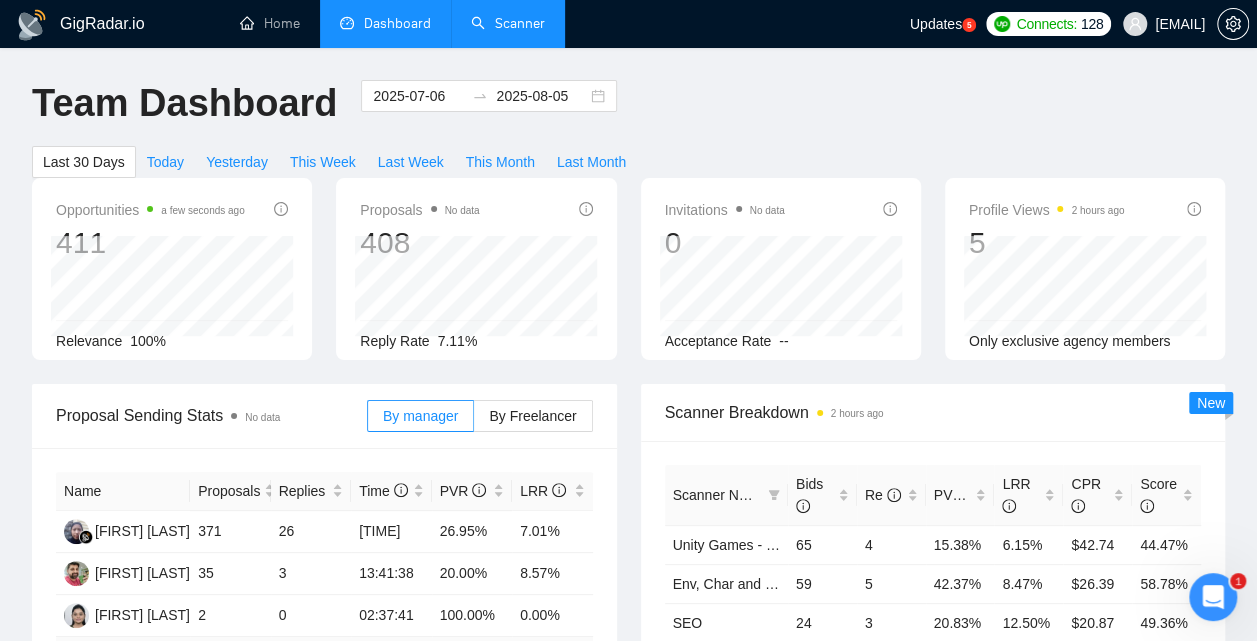 click on "Scanner" at bounding box center (508, 23) 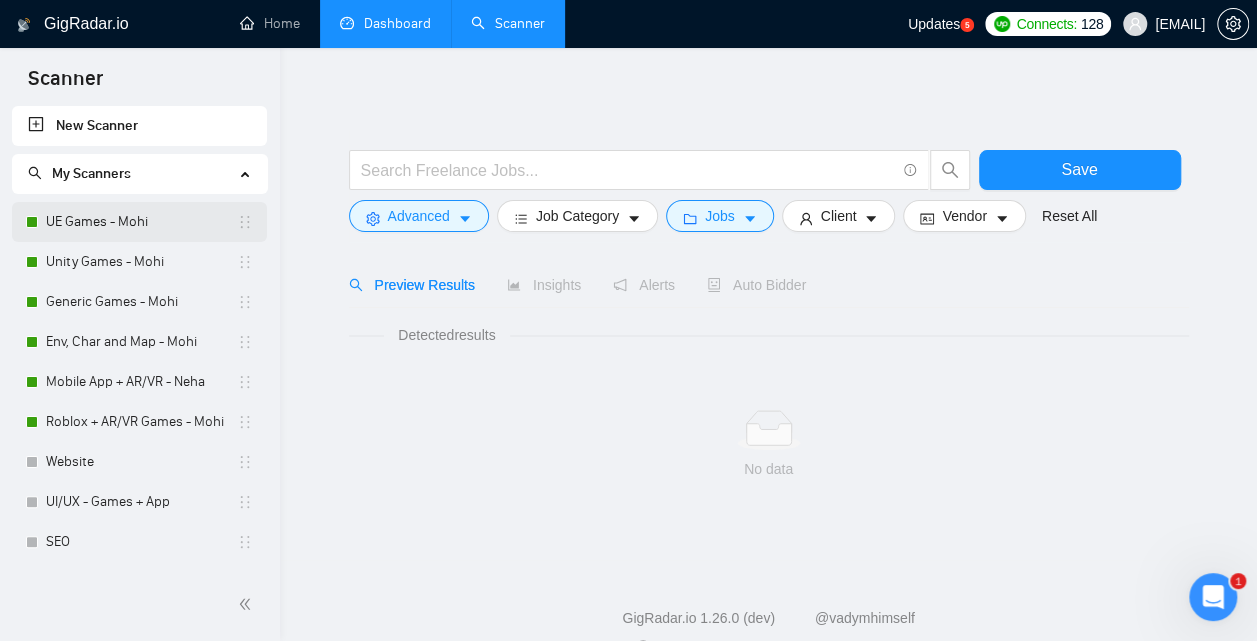 click on "UE Games - Mohi" at bounding box center (141, 222) 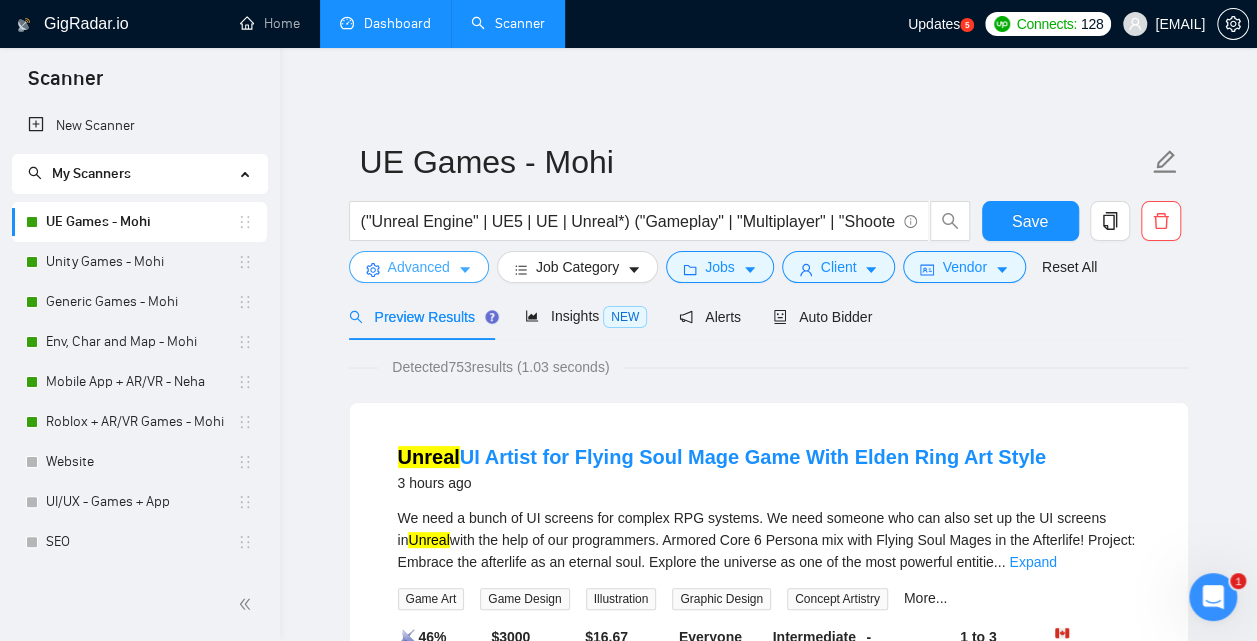 click on "Advanced" at bounding box center (419, 267) 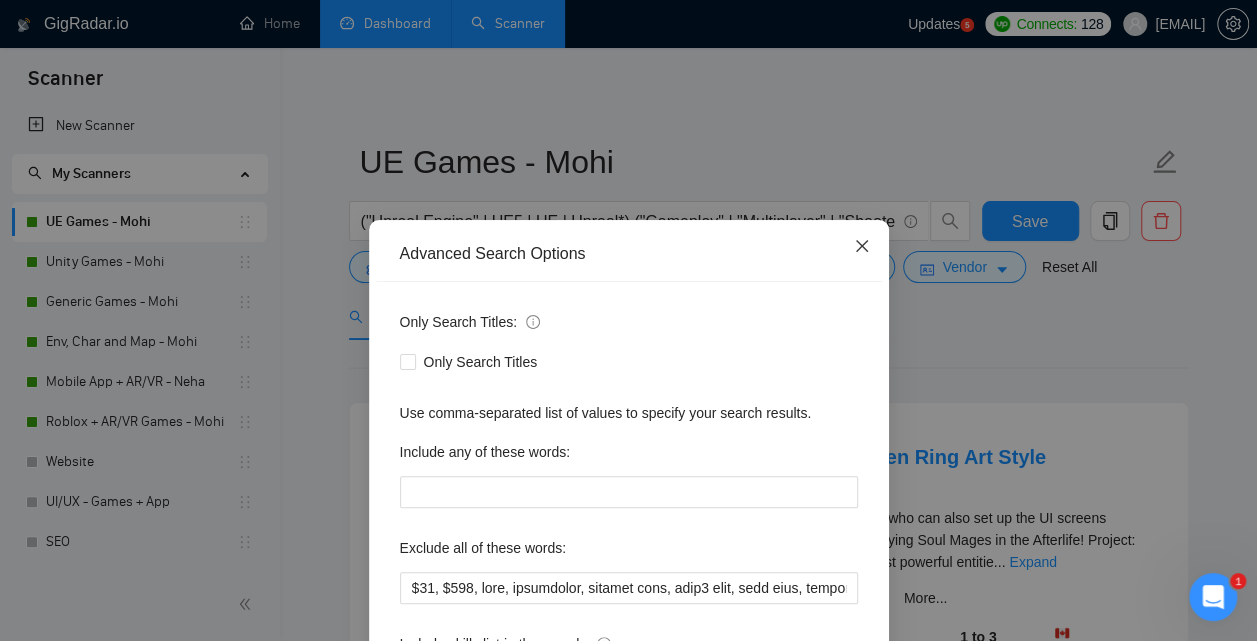 click at bounding box center [862, 247] 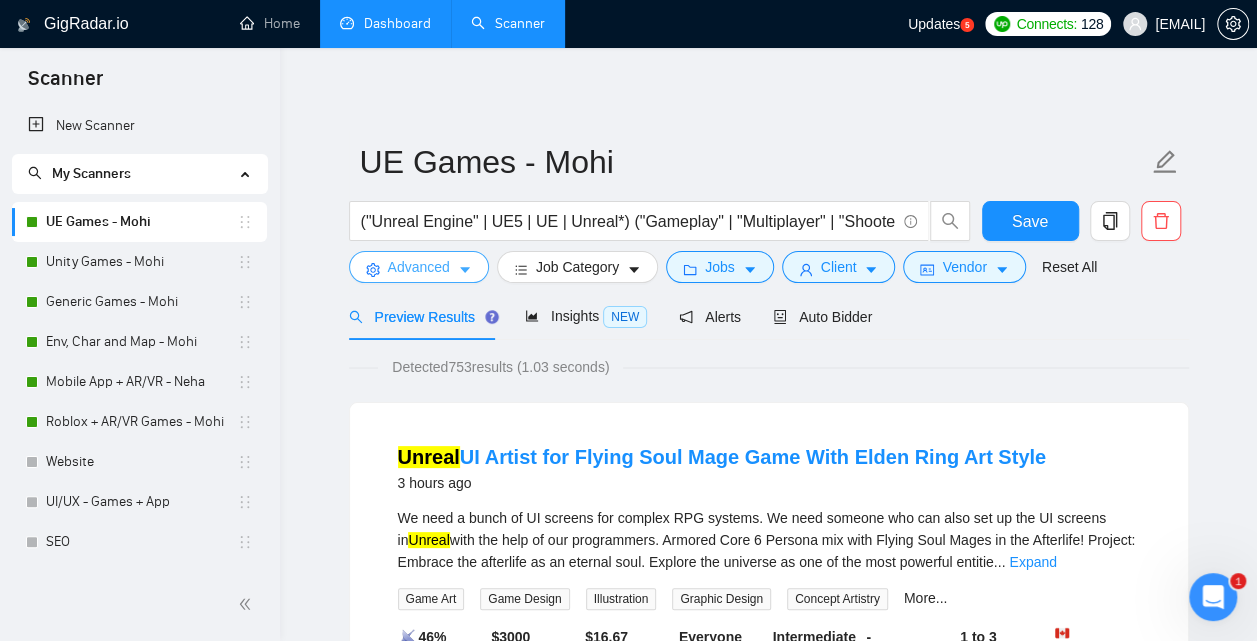 scroll, scrollTop: 2, scrollLeft: 0, axis: vertical 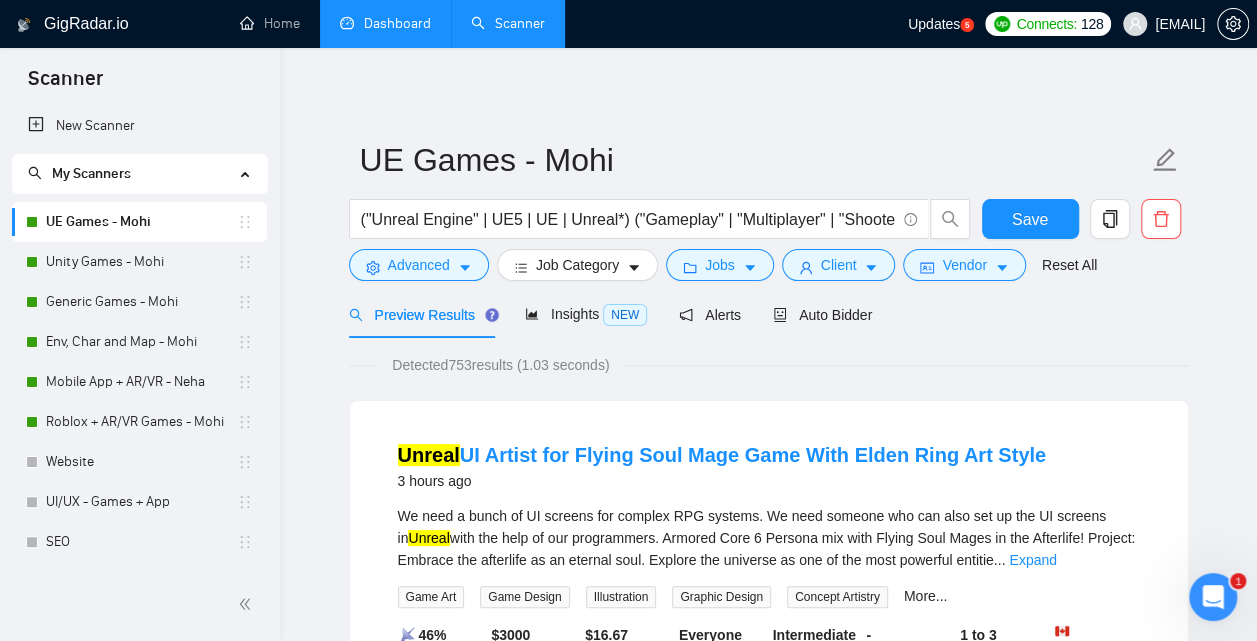 click on "GigRadar.io Home Dashboard Scanner Updates
5
Connects: 128 [EMAIL] UE Games - [FIRST] ("Unreal Engine" | UE5 | UE | Unreal*) ("Gameplay" | "Multiplayer" | "Shooter" | "FPS" | "C++" | "Blueprint" | "Control Rig" | "Animation" | "Replication") Save Advanced   Job Category   Jobs   Client   Vendor   Reset All Preview Results Insights NEW Alerts Auto Bidder Detected   753  results   (1.03 seconds) Unreal  UI Artist for Flying Soul Mage Game With Elden Ring Art Style 3 hours ago We need a bunch of UI screens for complex RPG systems. We need someone who can also set up the UI screens in  Unreal  with the help of our programmers.
Armored Core 6 Persona mix with Flying Soul Mages in the Afterlife!
Project: Embrace the afterlife as an eternal soul. Explore the universe as one of the most powerful entitie ... Expand Game Art Game Design Illustration Graphic Design Concept Artistry More... 📡   46% GigRadar Score   $ 3000 Fixed-Price $ 16.67 -   $" at bounding box center (768, 2515) 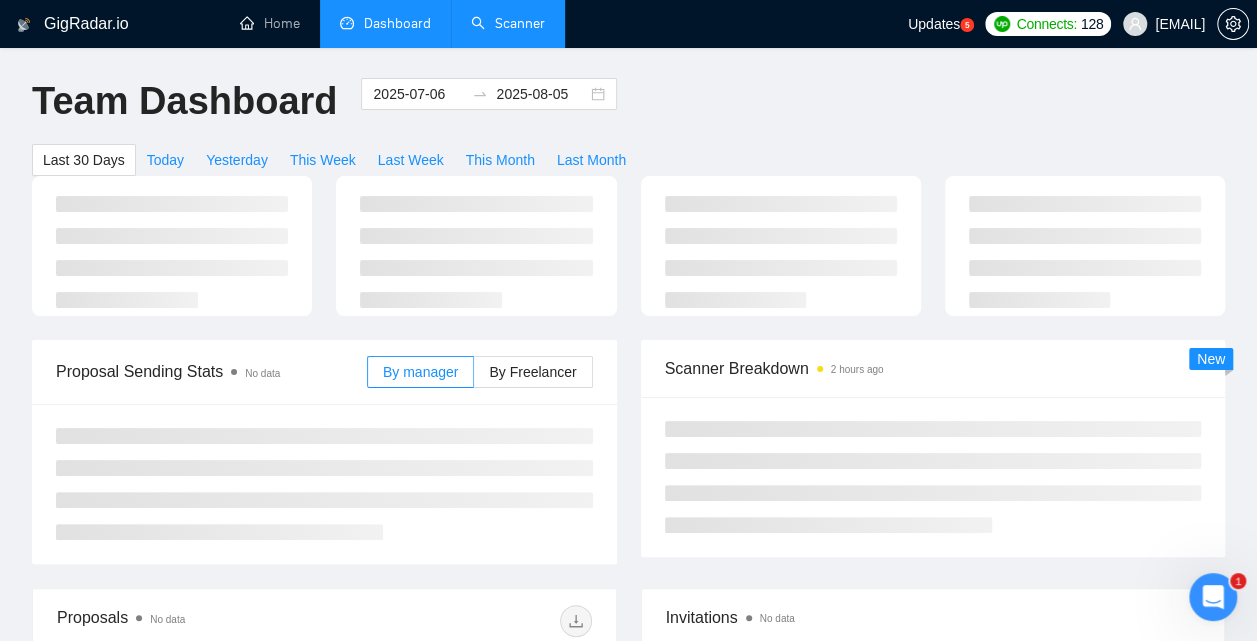type on "2025-07-06" 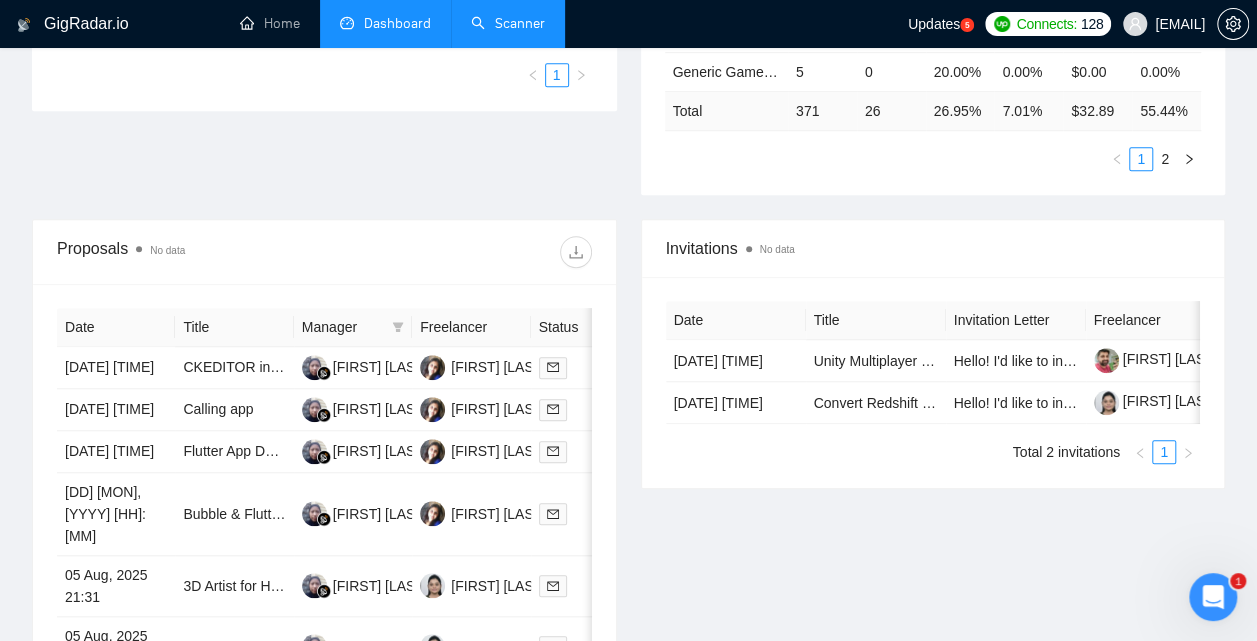 scroll, scrollTop: 435, scrollLeft: 0, axis: vertical 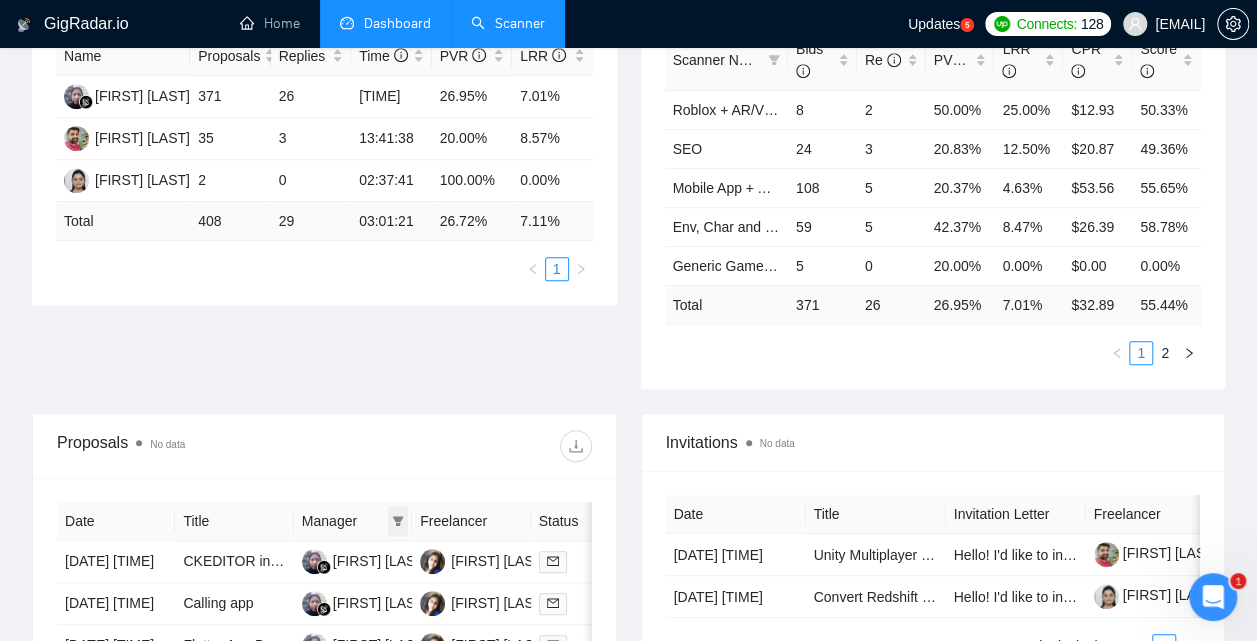 click 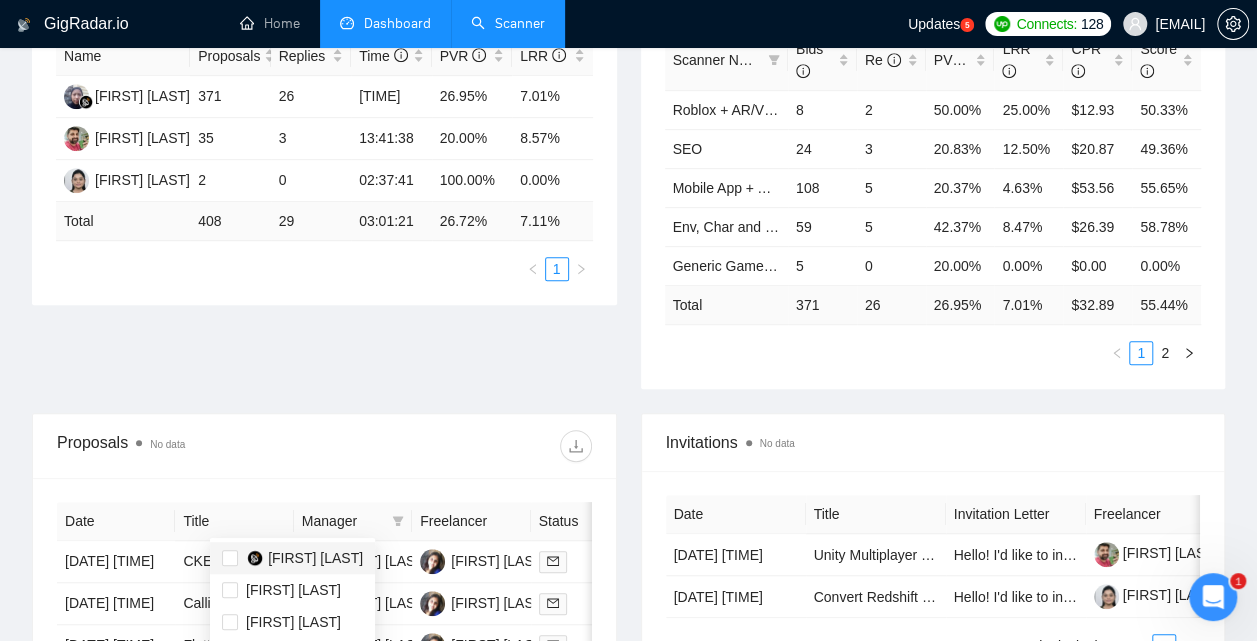 click at bounding box center [255, 558] 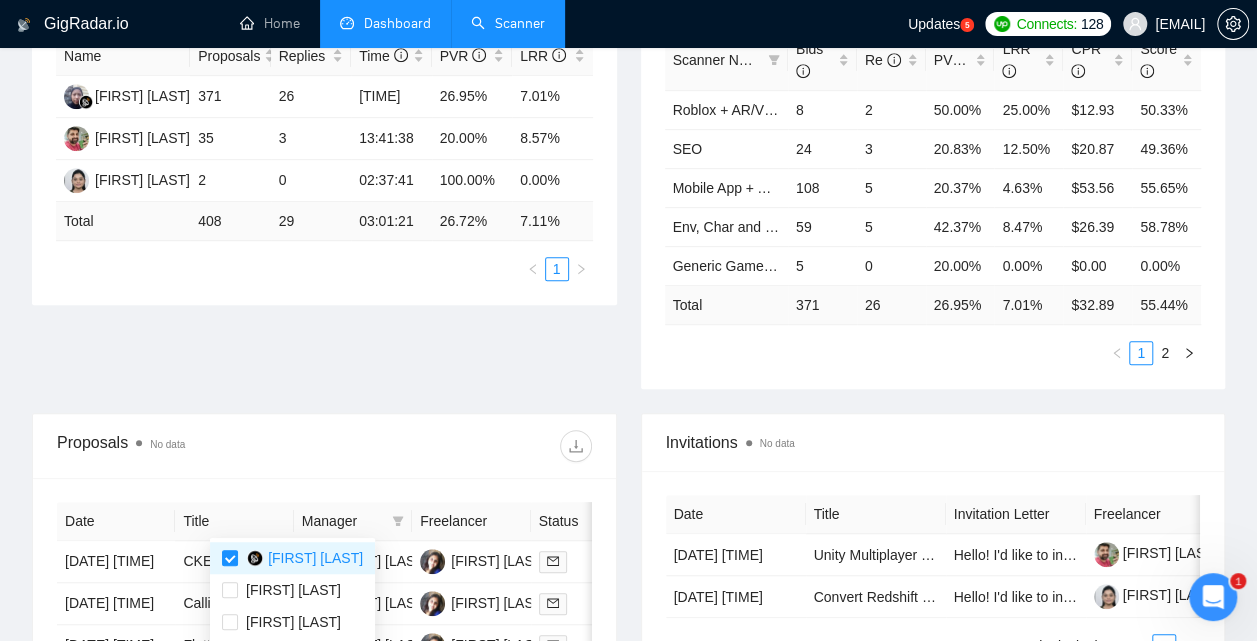 click on "Proposals No data" at bounding box center [324, 446] 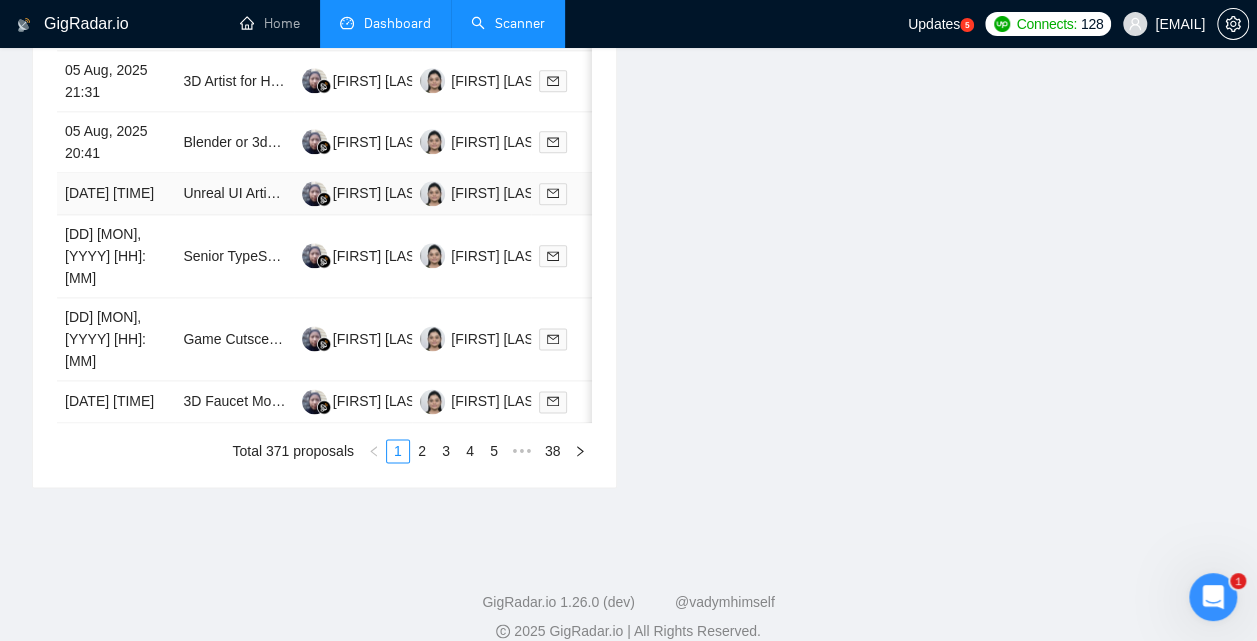 scroll, scrollTop: 1184, scrollLeft: 0, axis: vertical 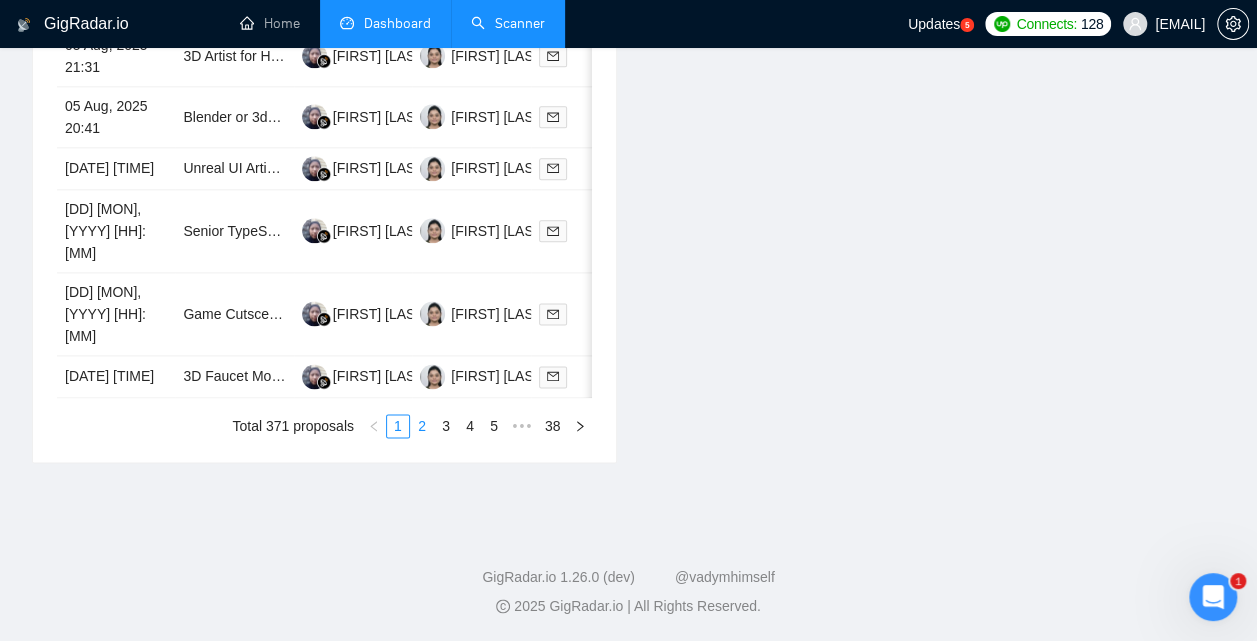 click on "2" at bounding box center (422, 426) 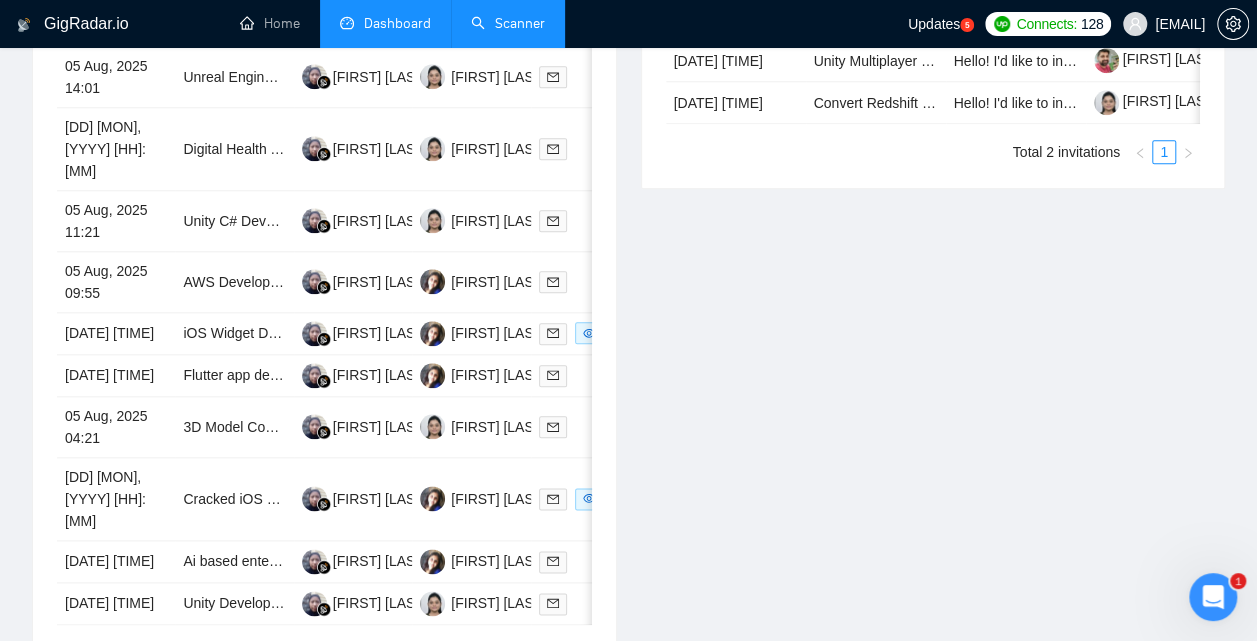 scroll, scrollTop: 790, scrollLeft: 0, axis: vertical 